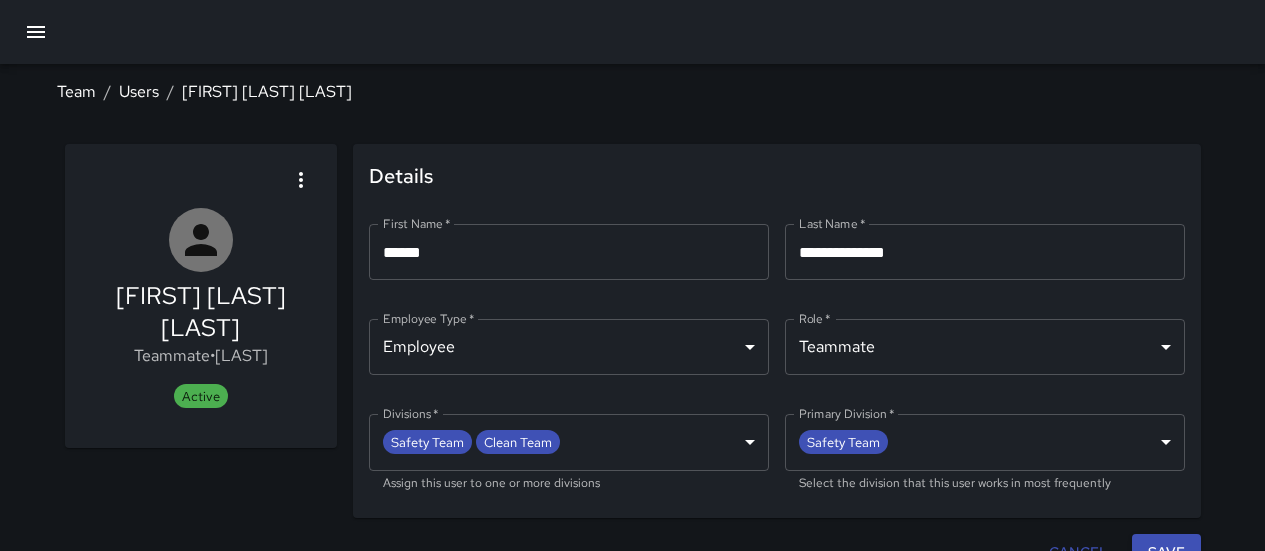 scroll, scrollTop: 0, scrollLeft: 0, axis: both 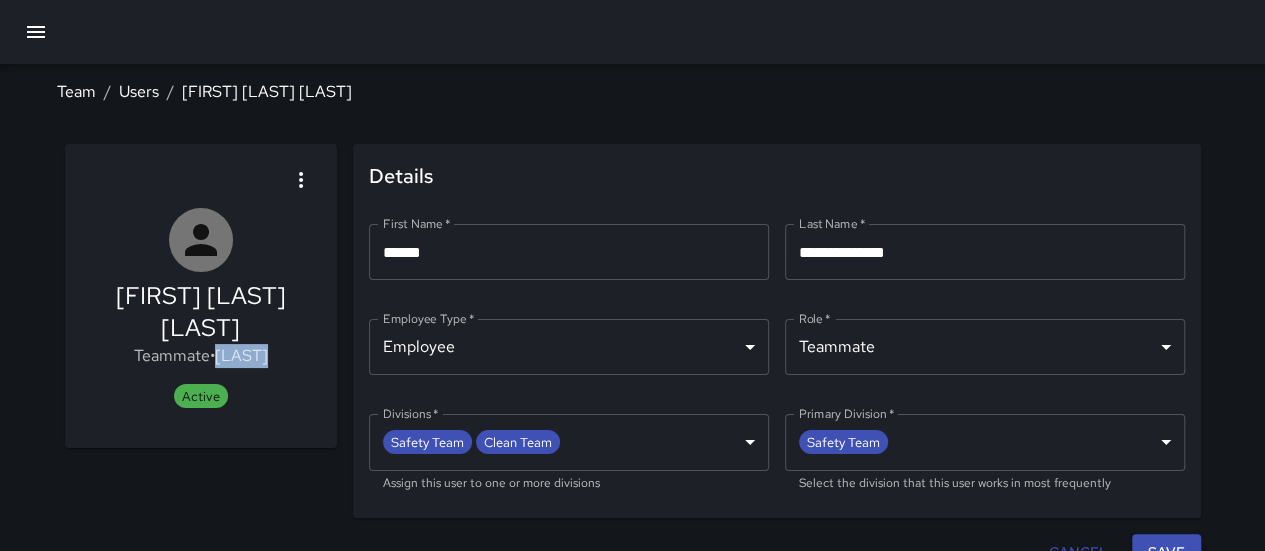 click on "[TITLE] • [INITIALS] [LAST]" at bounding box center [201, 356] 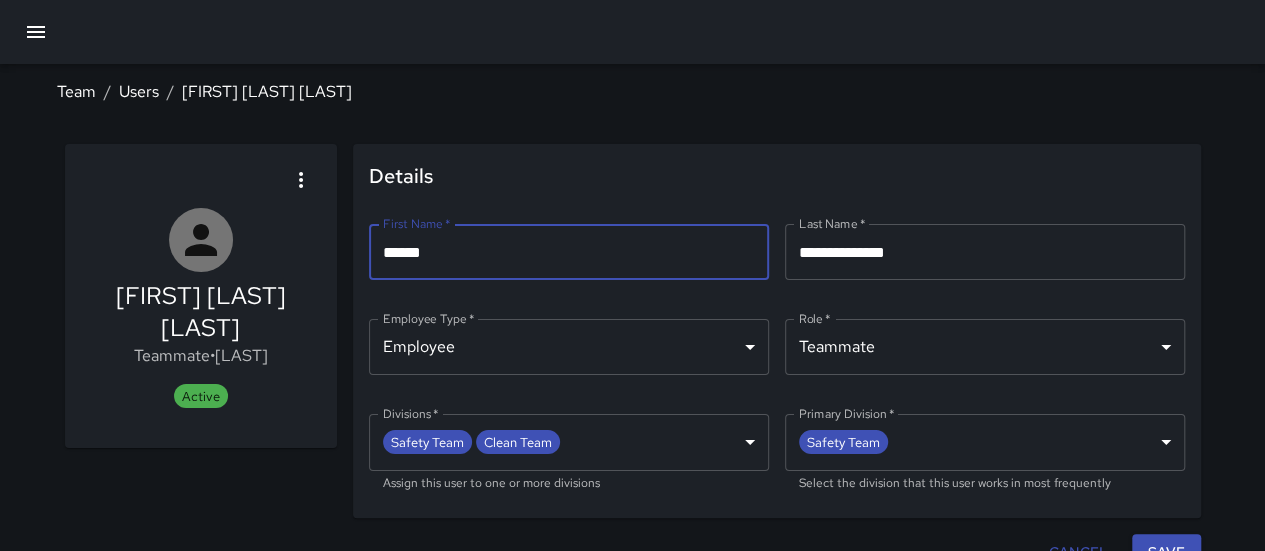 drag, startPoint x: 431, startPoint y: 253, endPoint x: 380, endPoint y: 256, distance: 51.088158 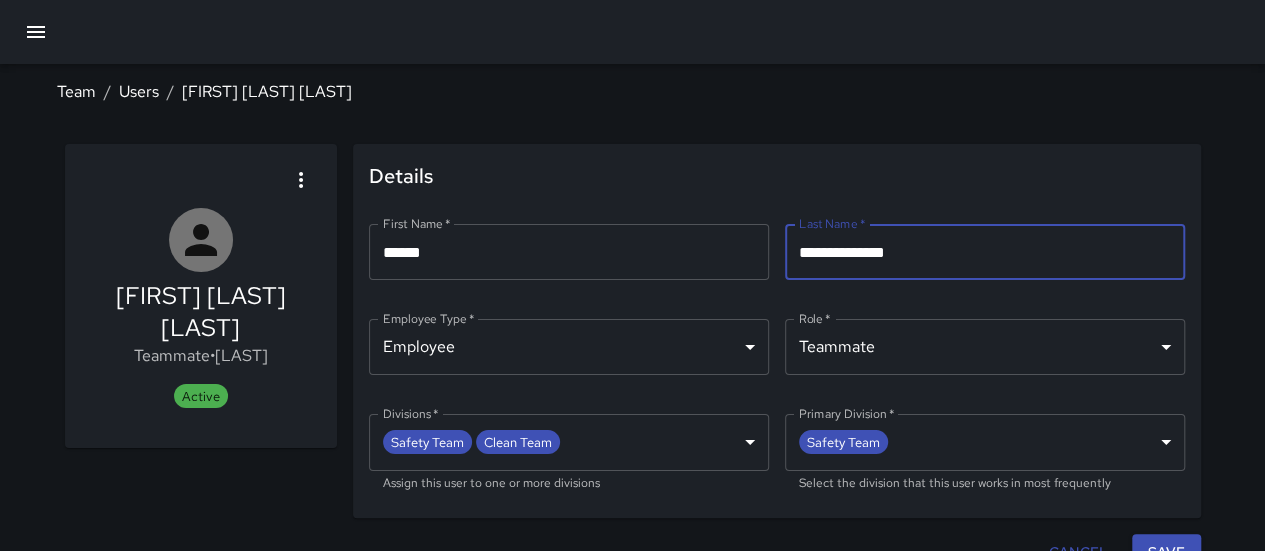 drag, startPoint x: 909, startPoint y: 253, endPoint x: 802, endPoint y: 251, distance: 107.01869 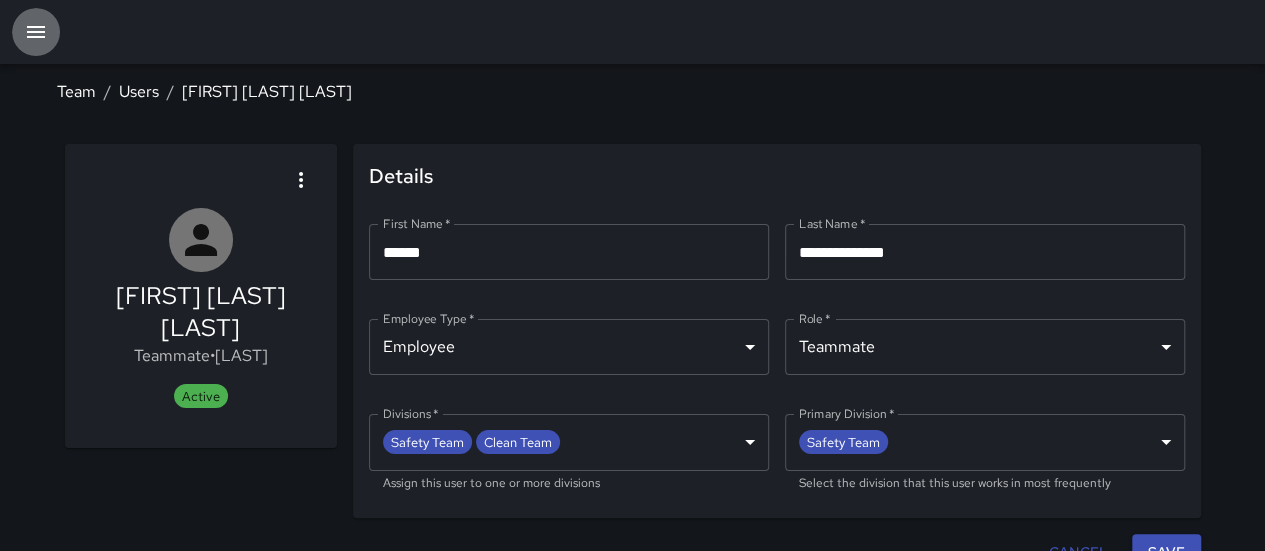 click 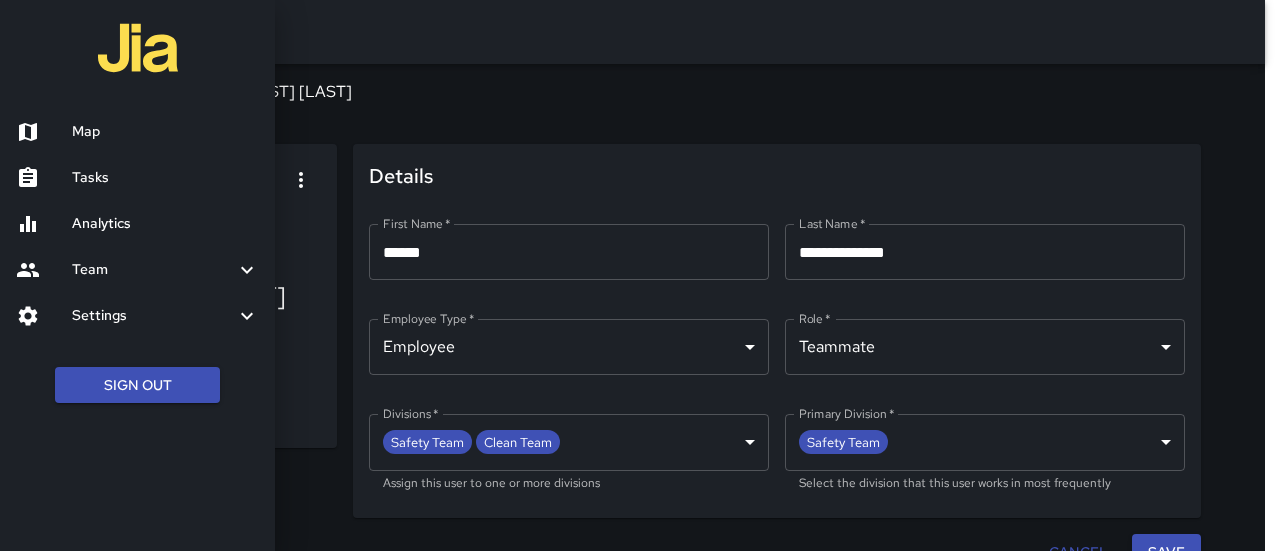 click at bounding box center (640, 275) 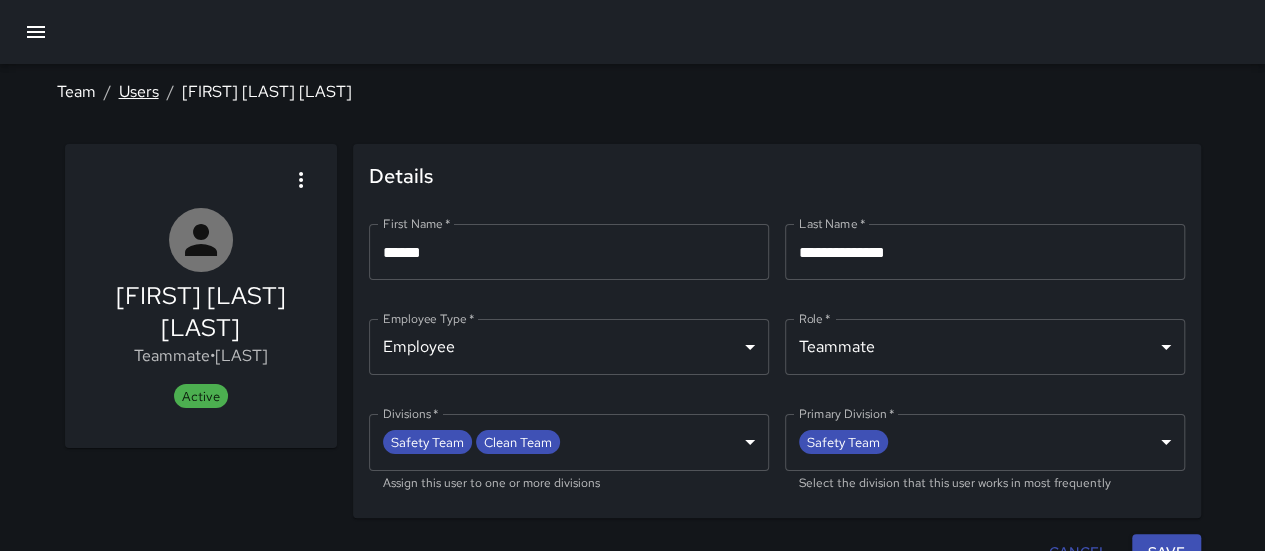 click on "Users" at bounding box center (139, 91) 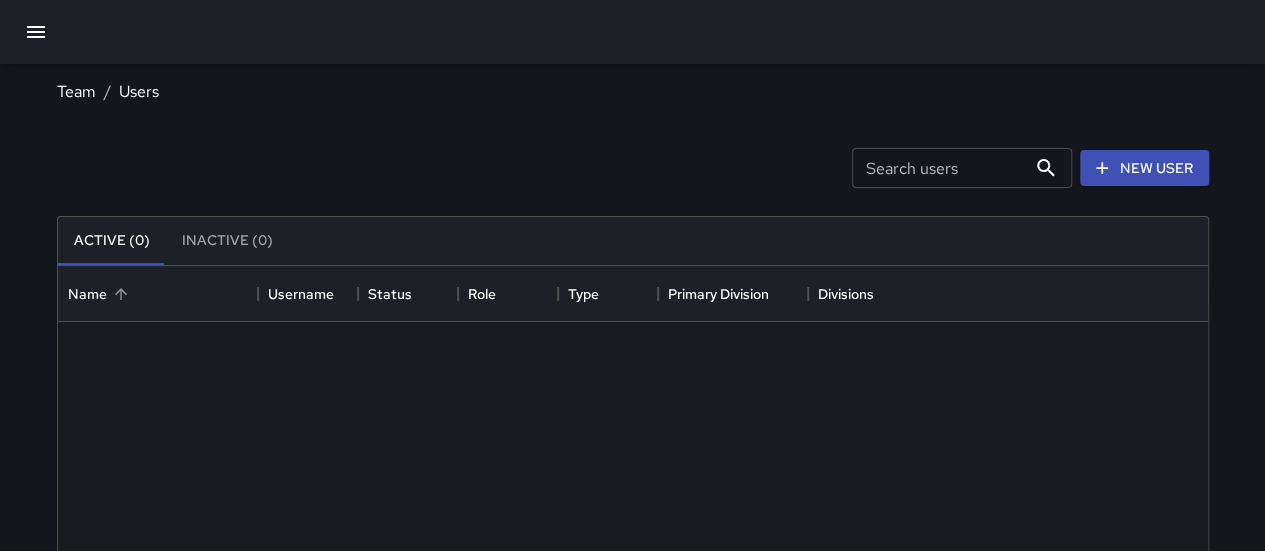 scroll, scrollTop: 16, scrollLeft: 16, axis: both 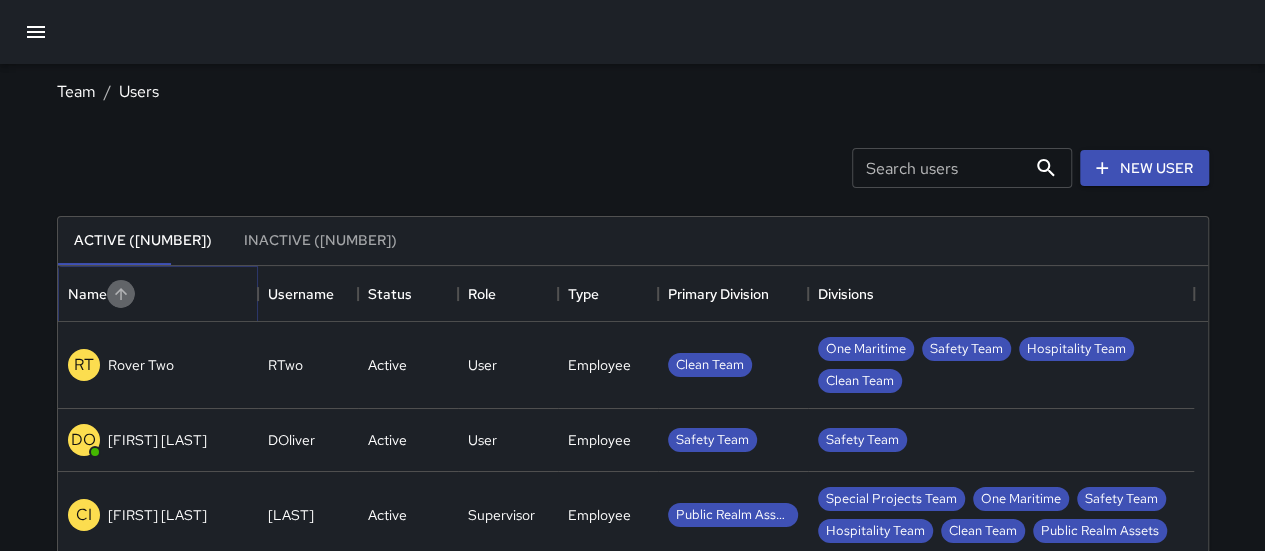 click 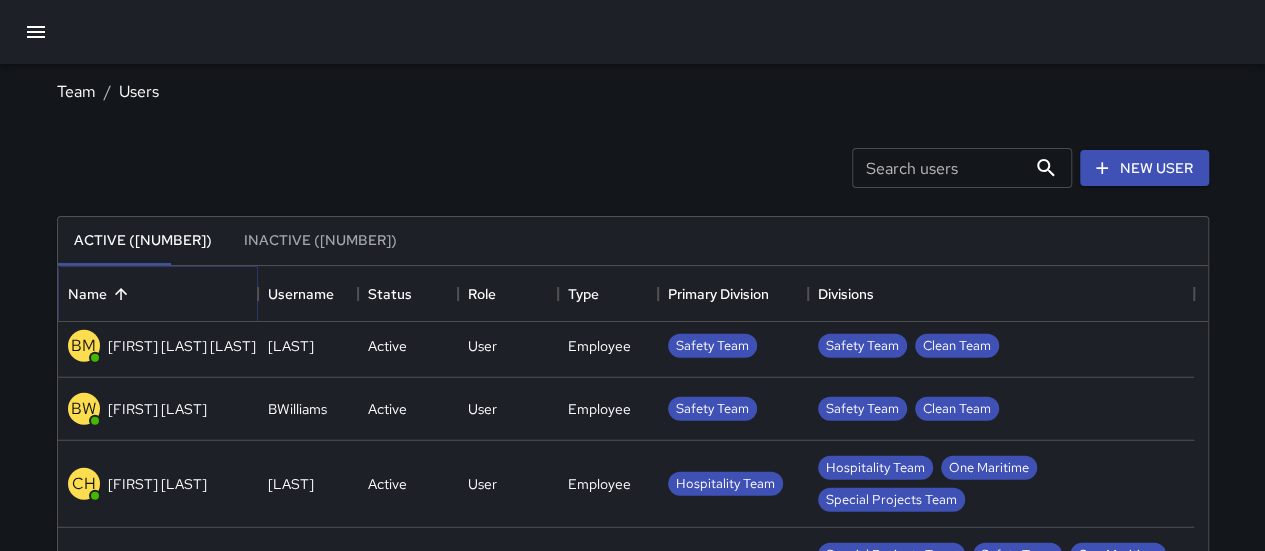 scroll, scrollTop: 260, scrollLeft: 0, axis: vertical 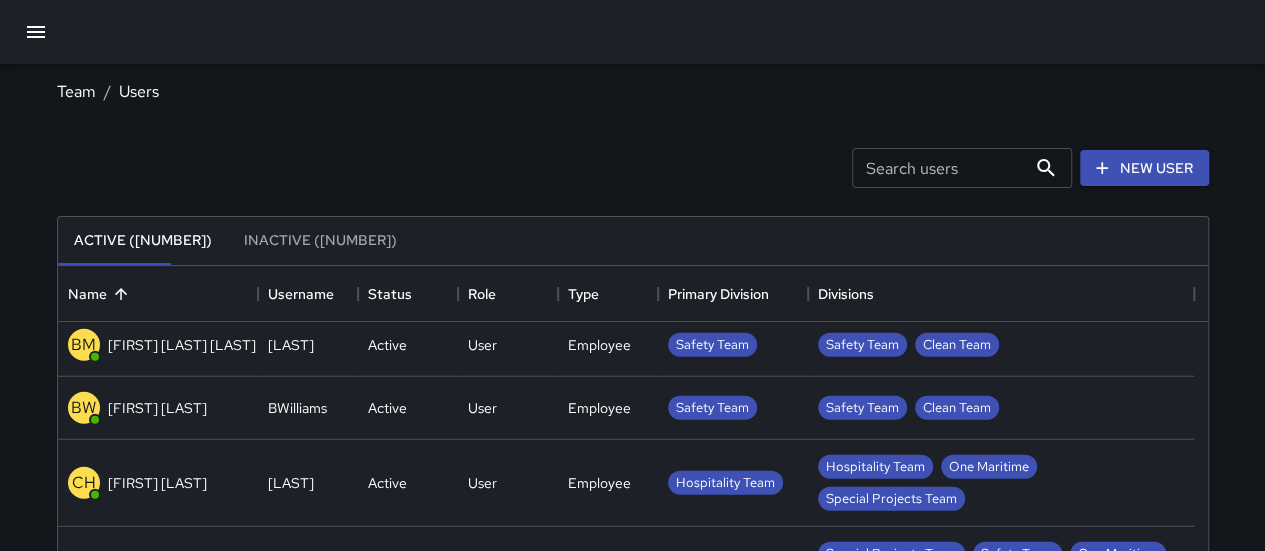 click on "[FIRST] [LAST]" at bounding box center [157, 408] 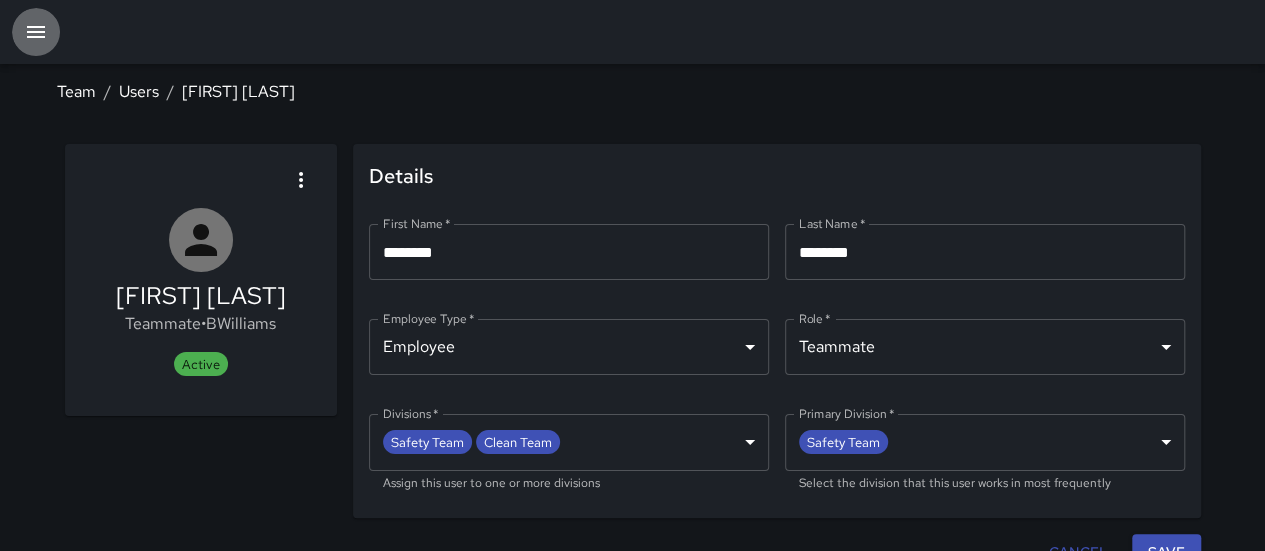 click 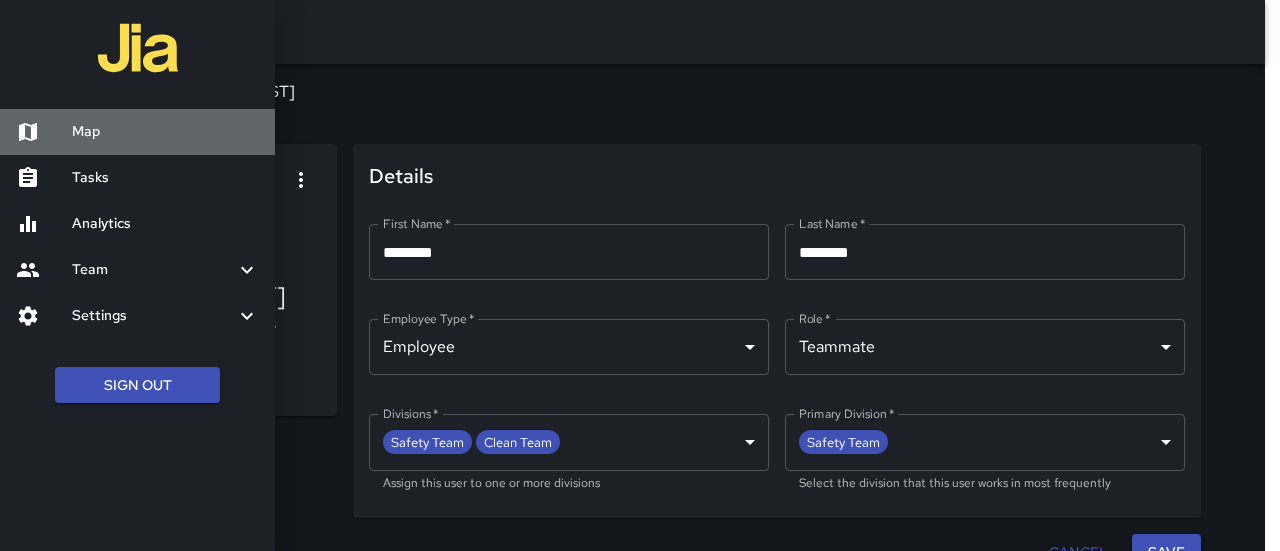 click on "Map" at bounding box center (165, 132) 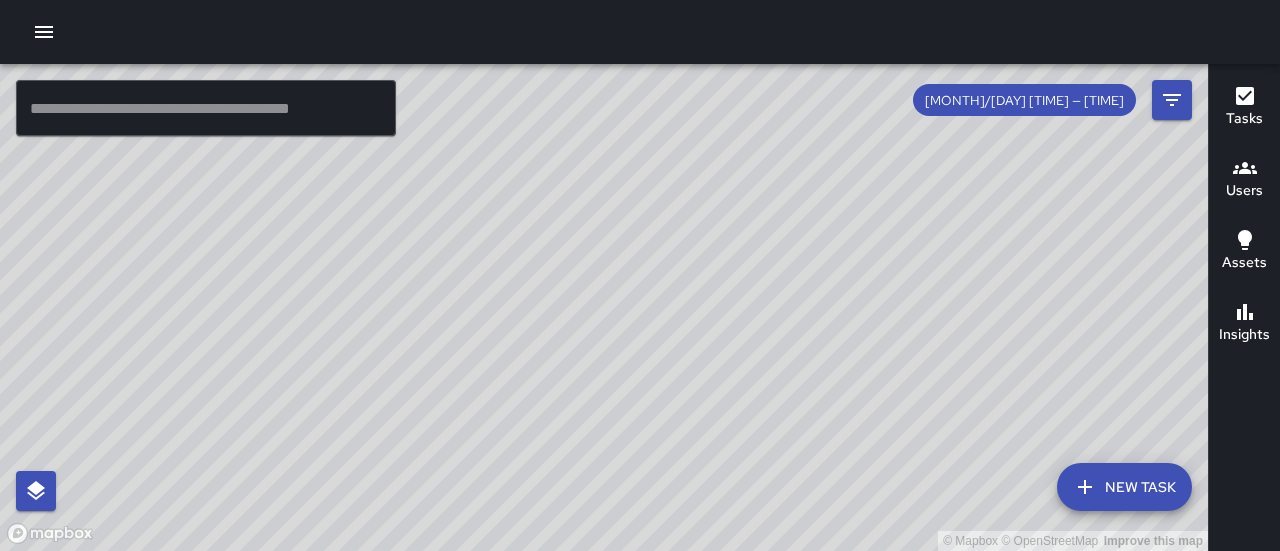 drag, startPoint x: 486, startPoint y: 347, endPoint x: 679, endPoint y: 336, distance: 193.31322 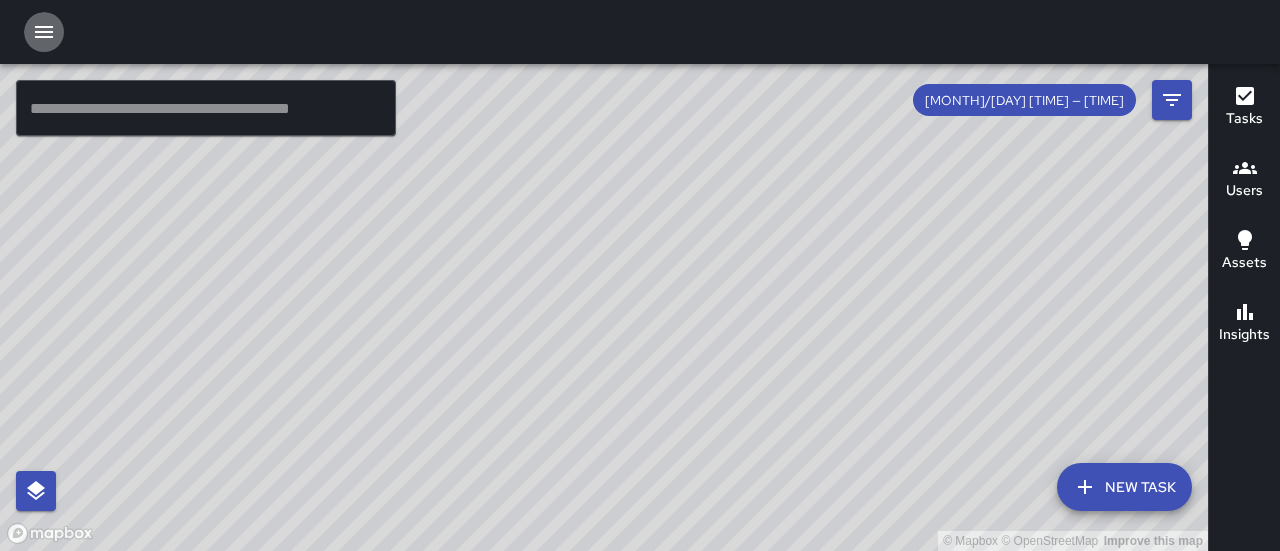 click 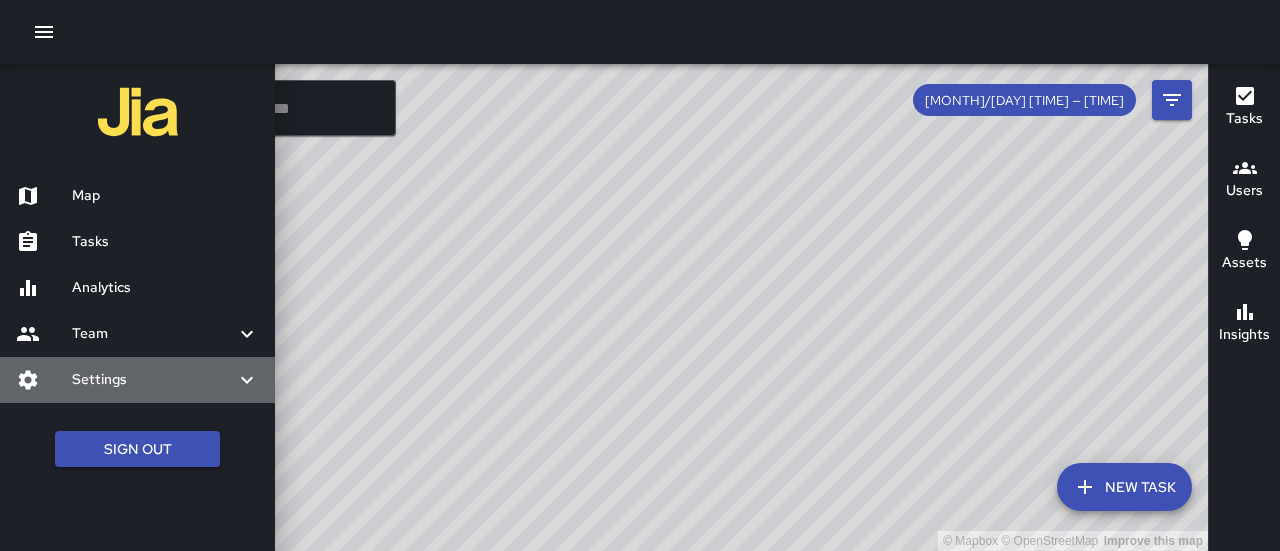 click 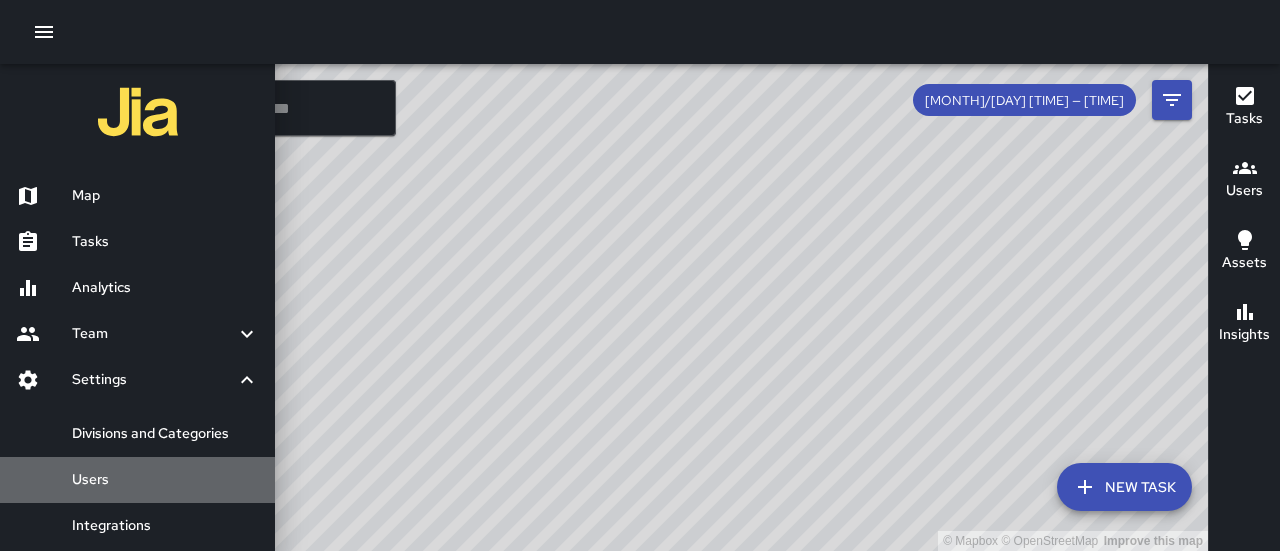 click on "Users" at bounding box center [165, 480] 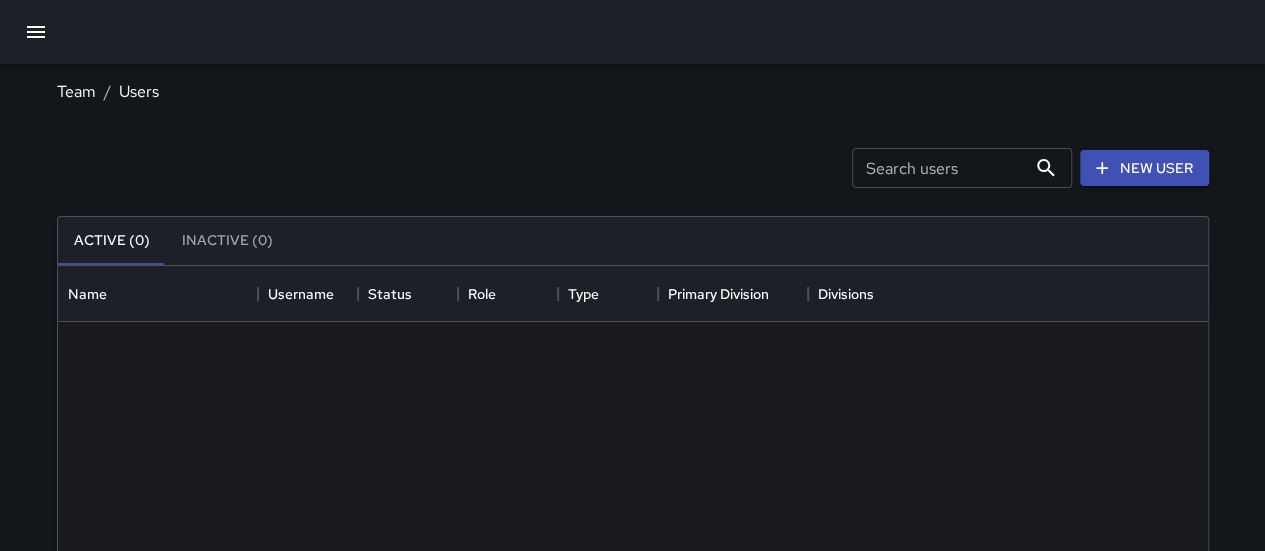 scroll, scrollTop: 16, scrollLeft: 16, axis: both 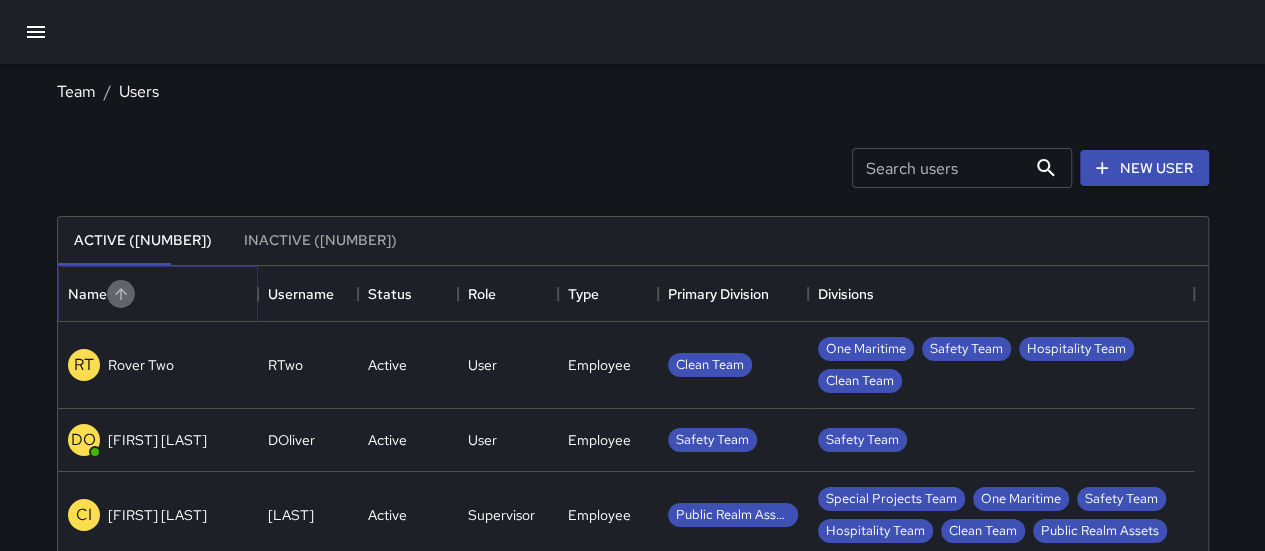 click 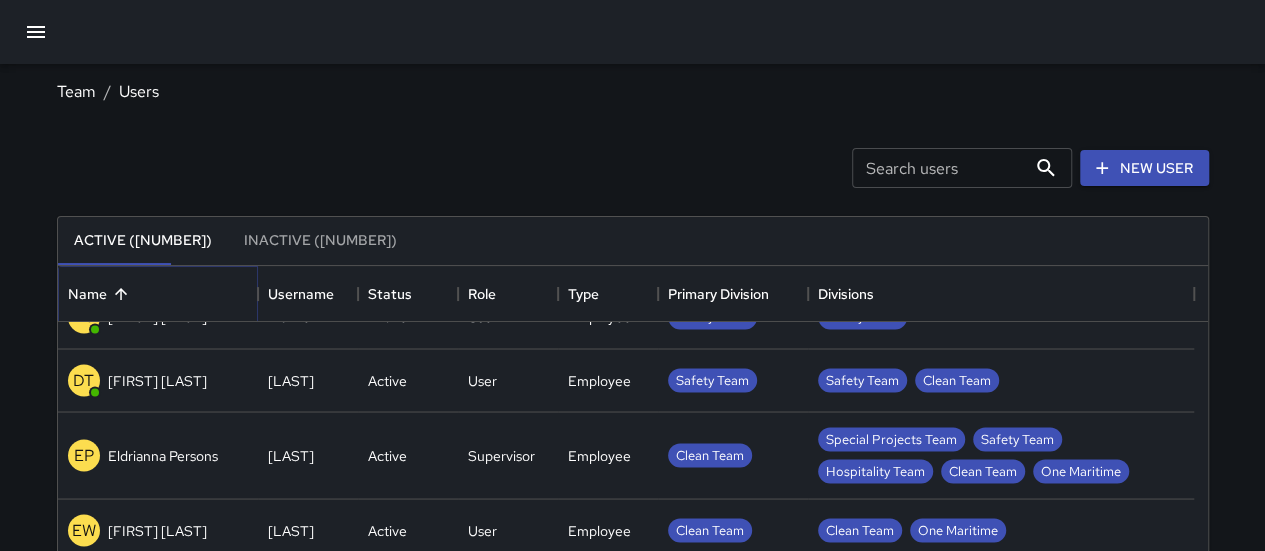 scroll, scrollTop: 1023, scrollLeft: 0, axis: vertical 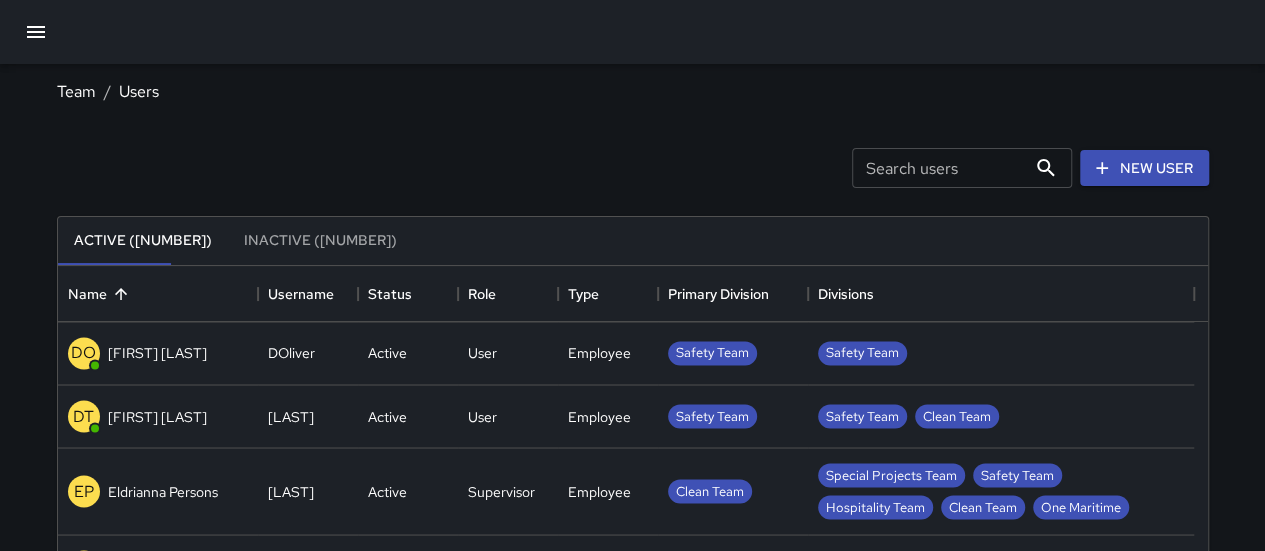 click on "[FIRST] [LAST]" at bounding box center [157, 416] 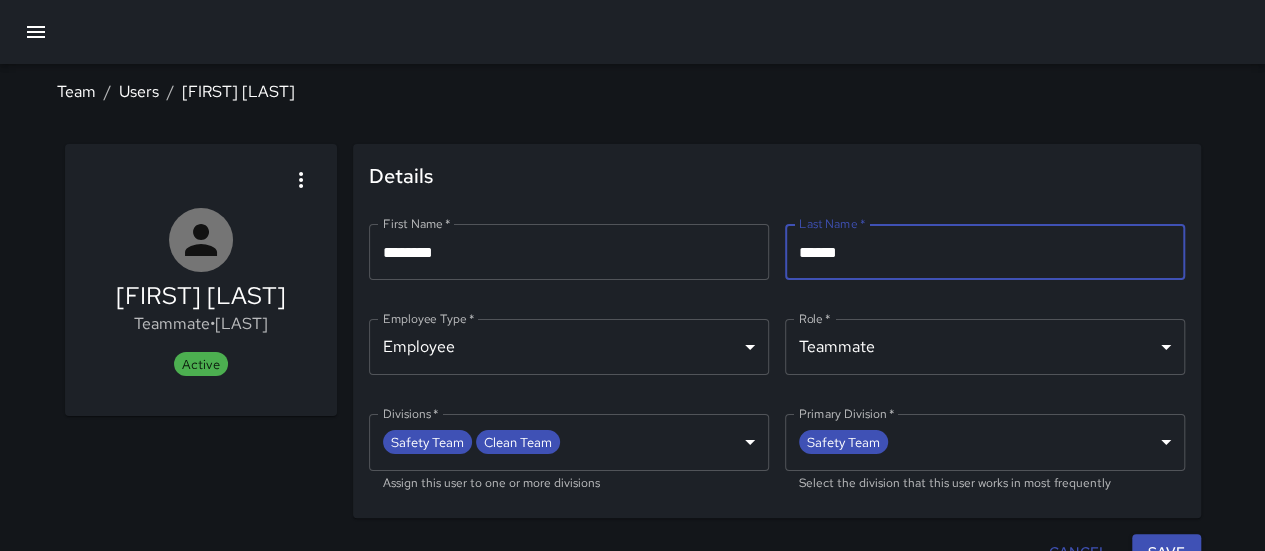 drag, startPoint x: 857, startPoint y: 250, endPoint x: 798, endPoint y: 253, distance: 59.07622 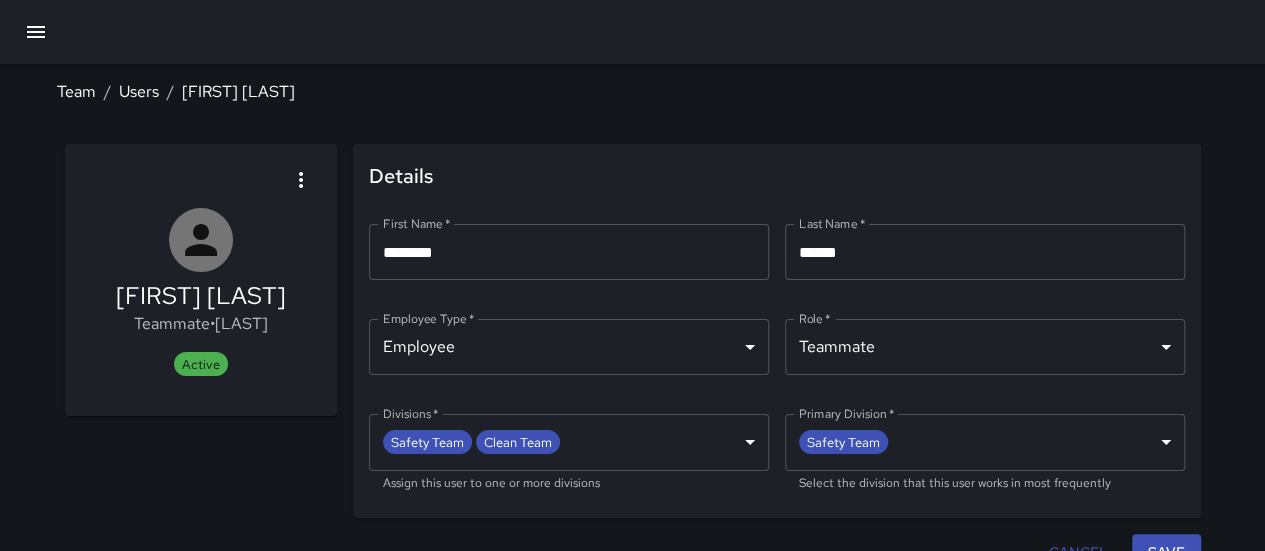 click on "[TITLE] / [TITLE] / [FIRST] [LAST]" at bounding box center (633, 92) 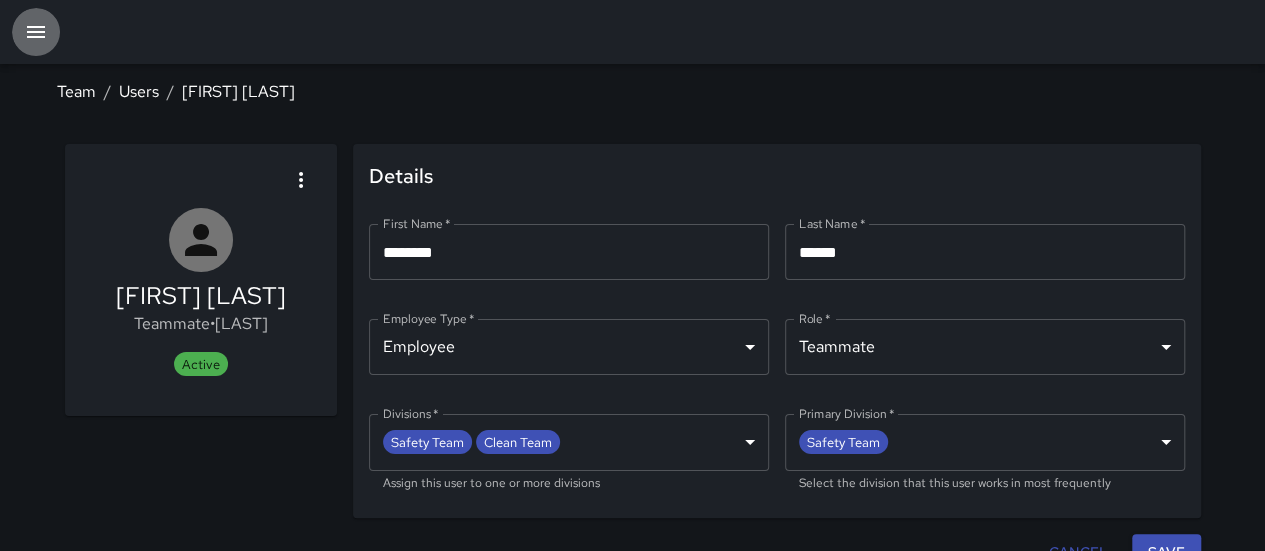 click 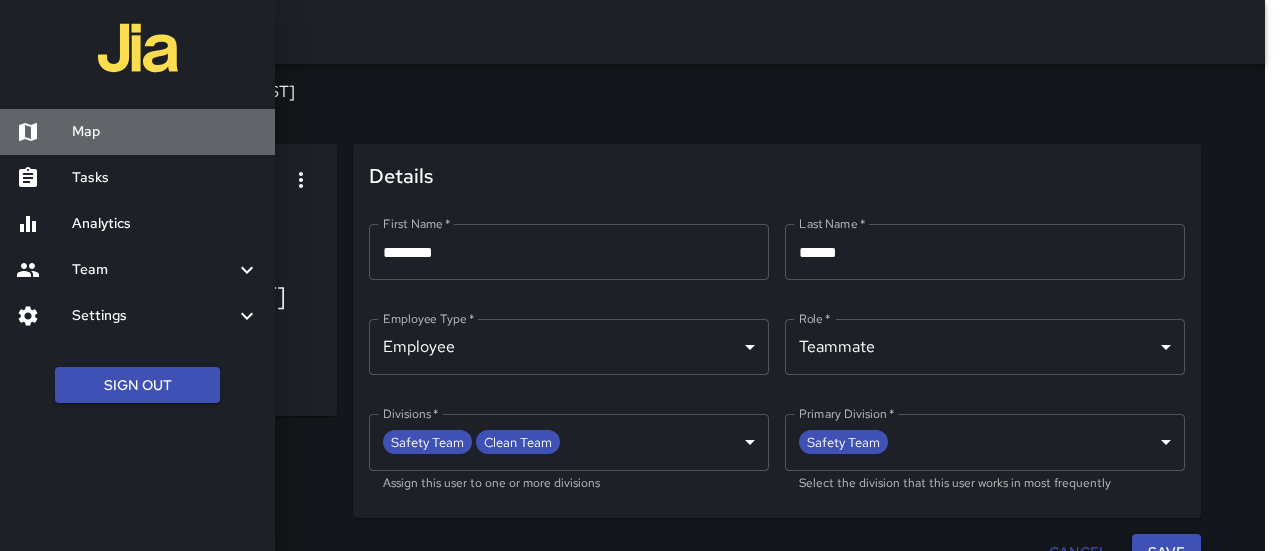 click at bounding box center [44, 132] 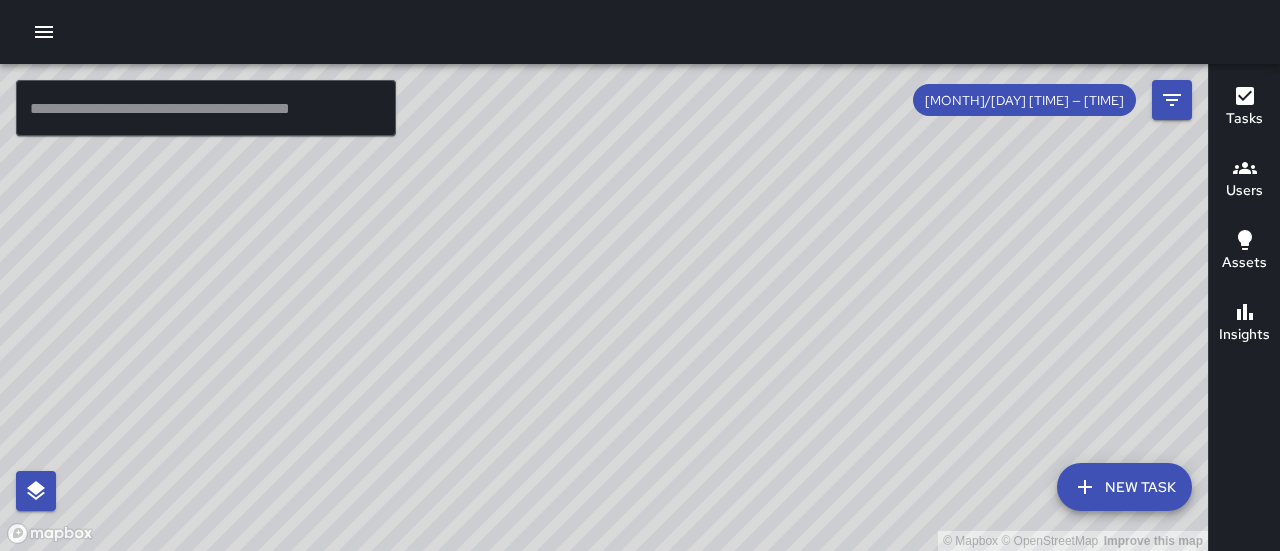 drag, startPoint x: 777, startPoint y: 140, endPoint x: 783, endPoint y: 207, distance: 67.26812 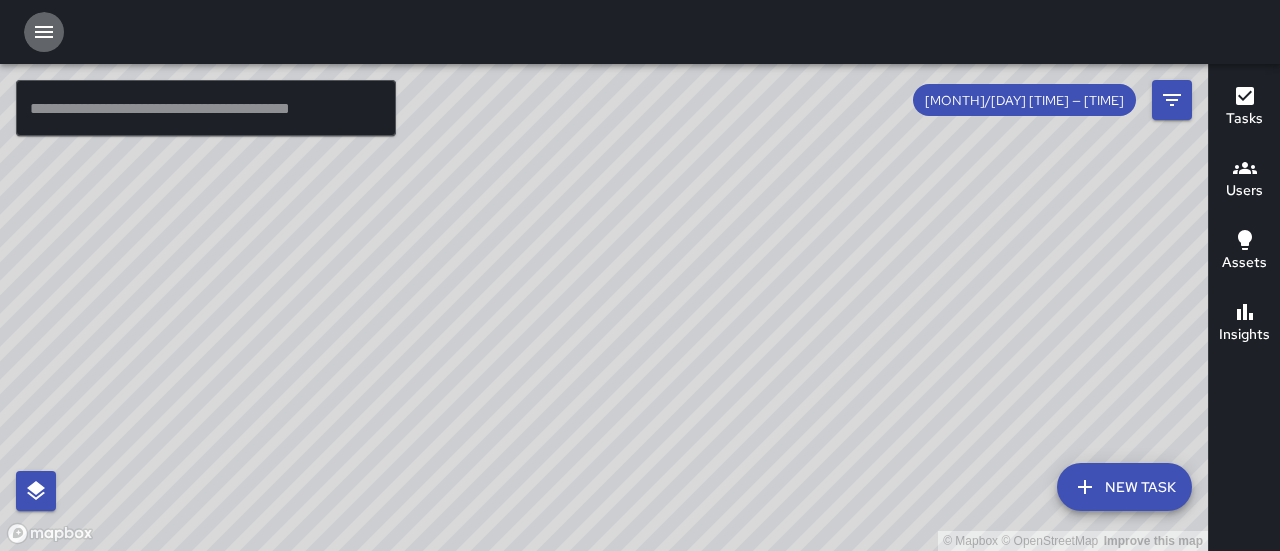 click 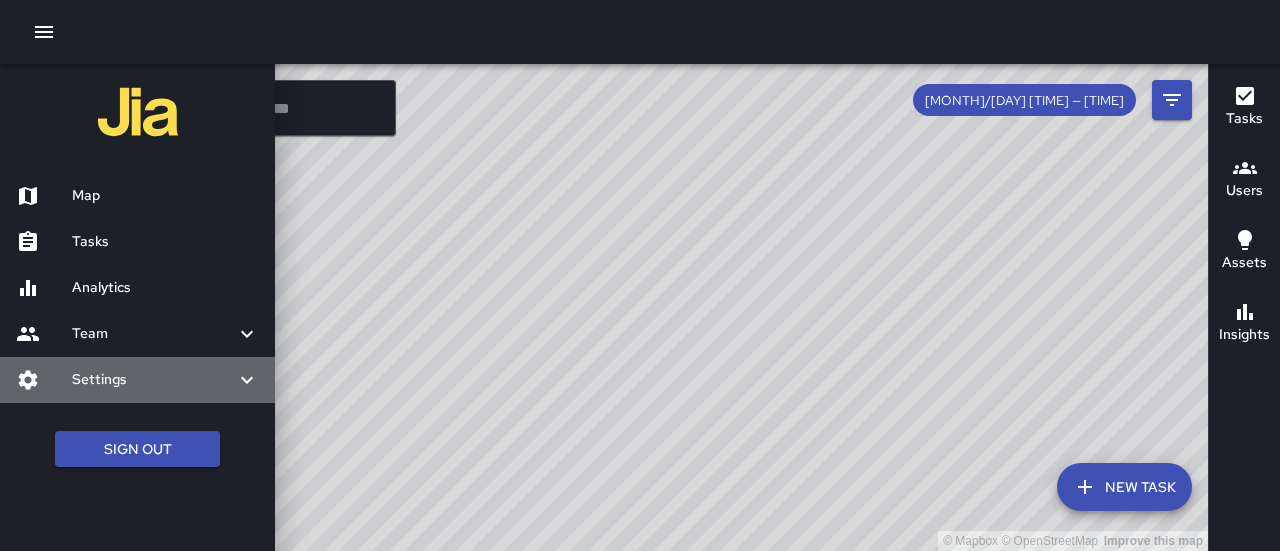 click on "Settings" at bounding box center [153, 380] 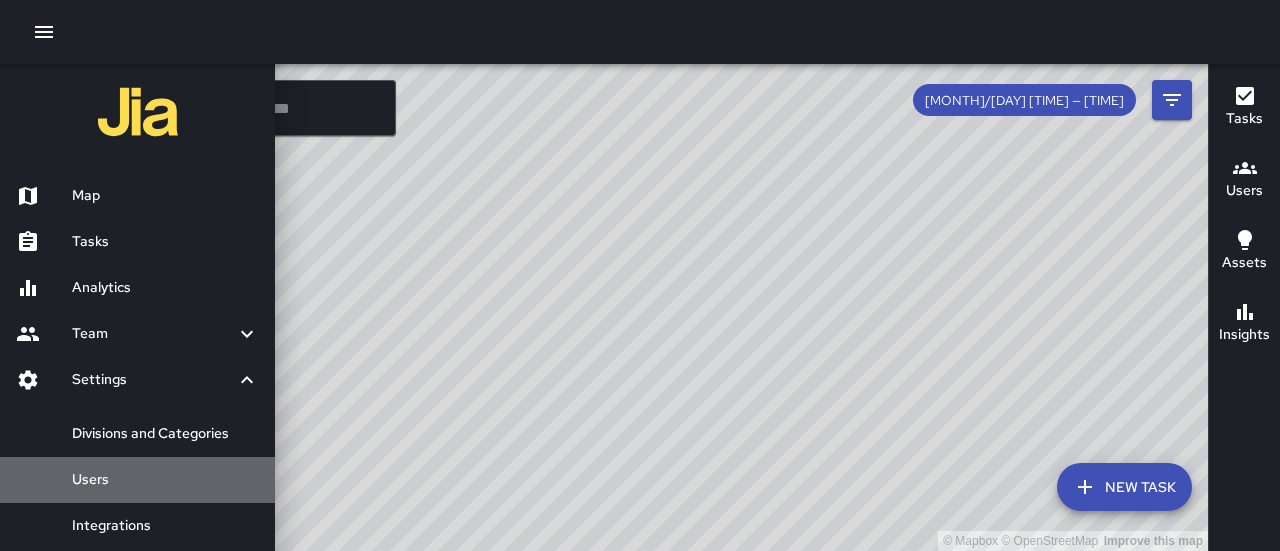 click on "Users" at bounding box center (165, 480) 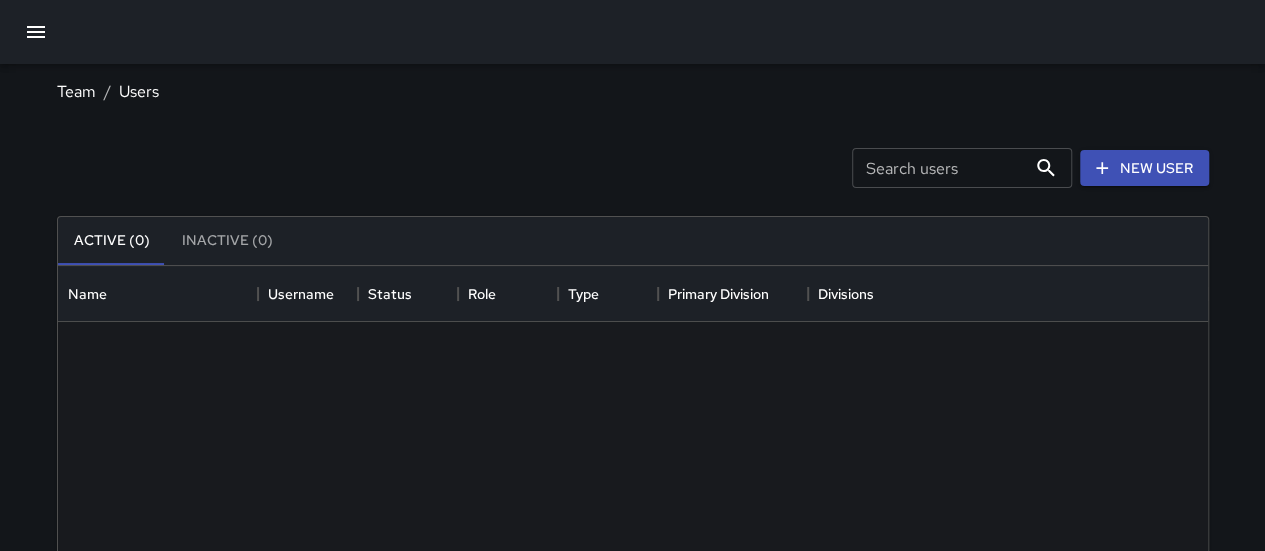 scroll, scrollTop: 16, scrollLeft: 16, axis: both 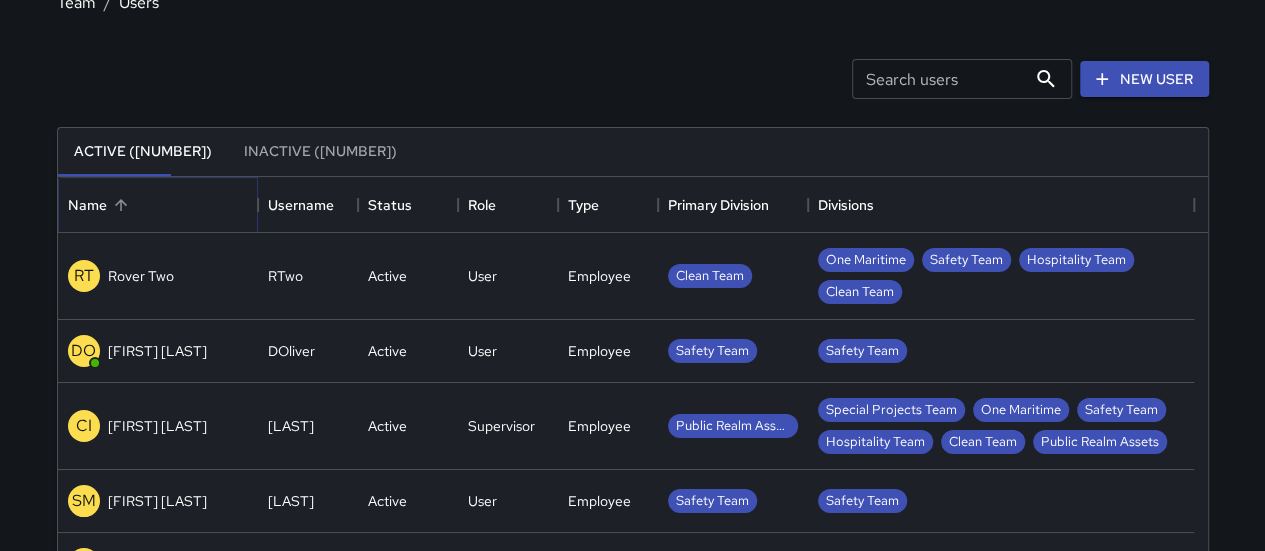 click 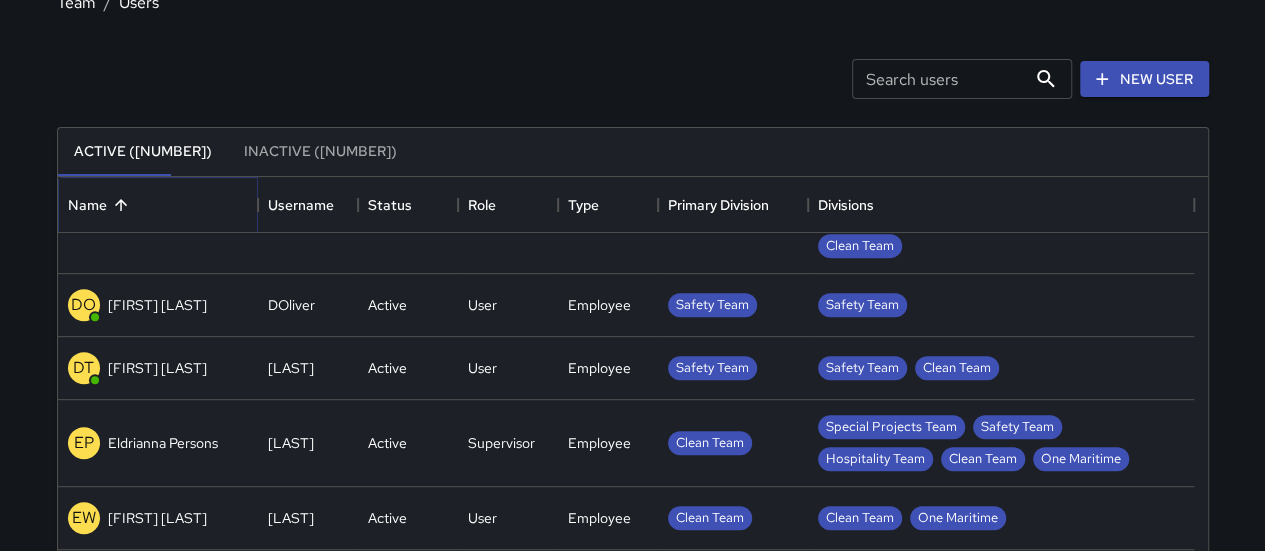 scroll, scrollTop: 981, scrollLeft: 0, axis: vertical 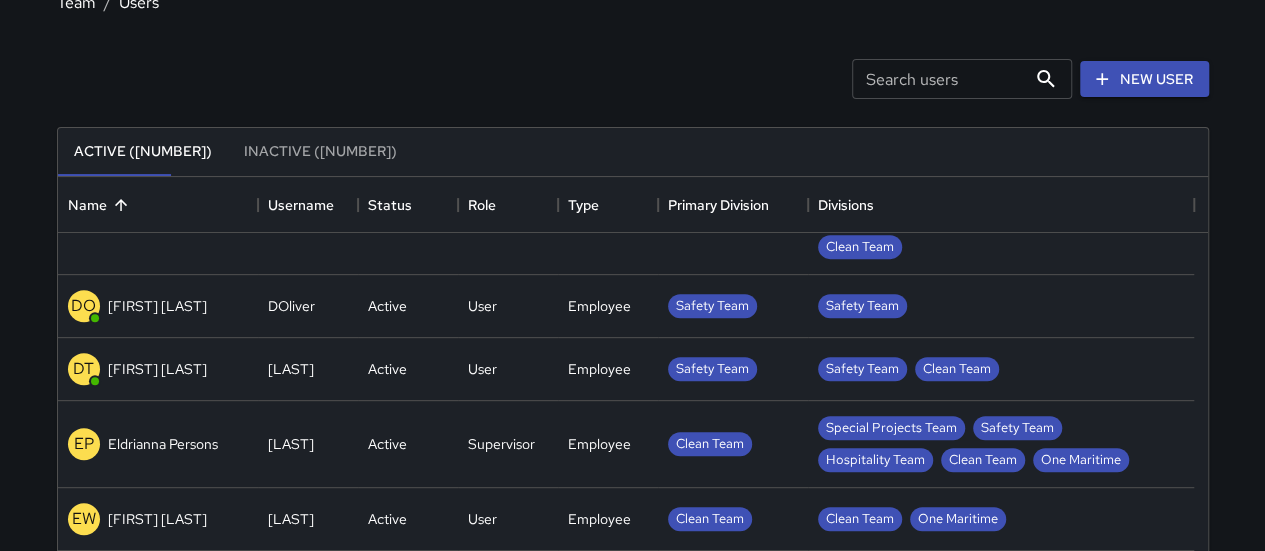click on "[FIRST] [LAST]" at bounding box center [157, 369] 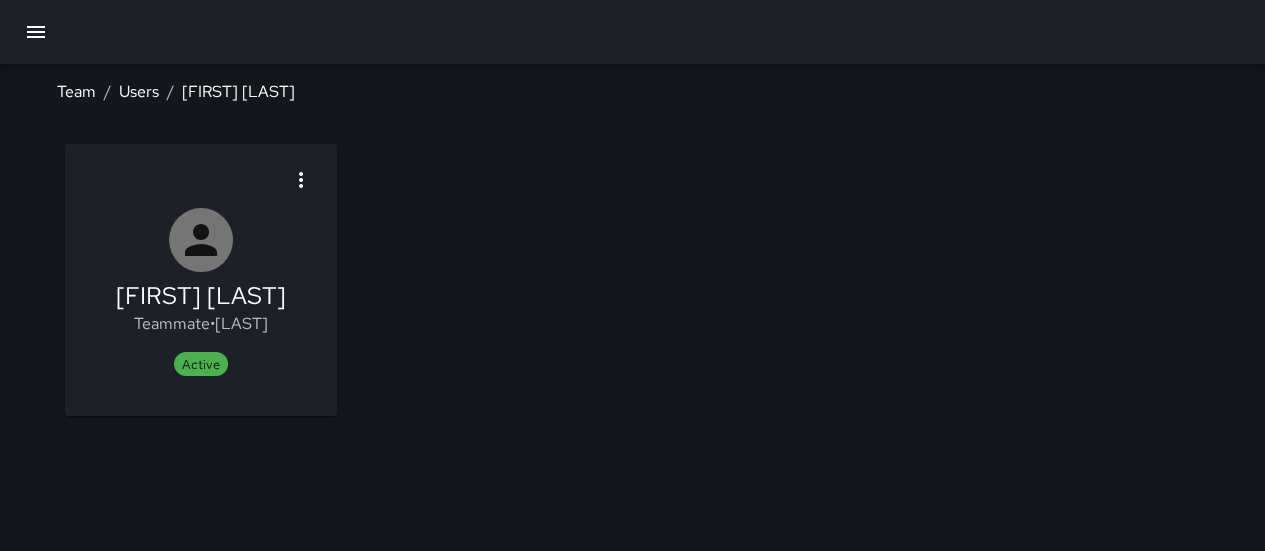 scroll, scrollTop: 0, scrollLeft: 0, axis: both 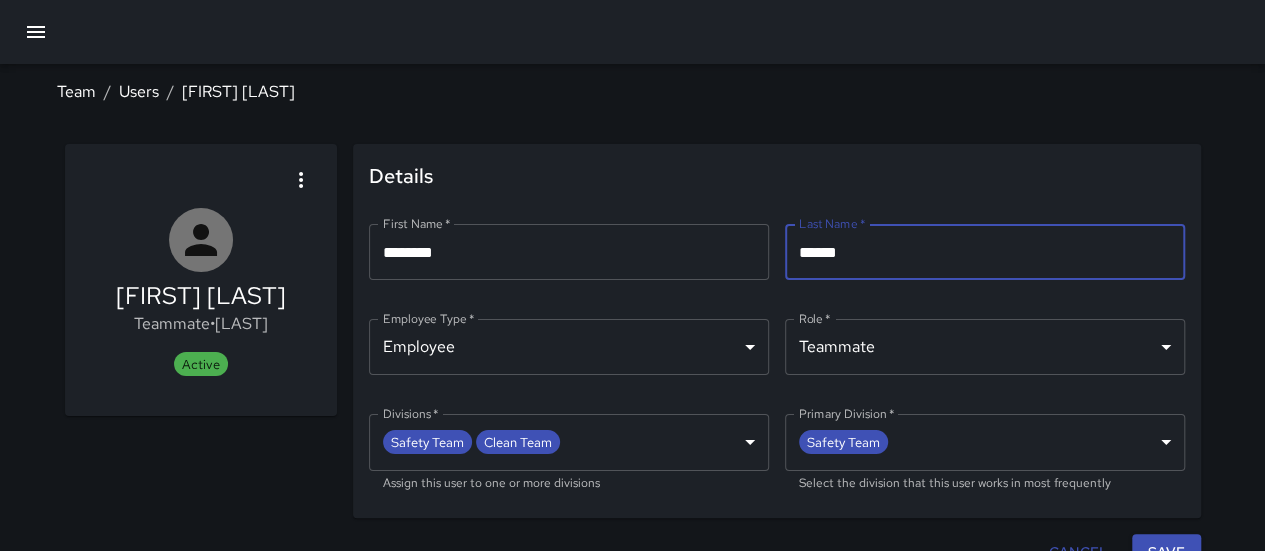 drag, startPoint x: 858, startPoint y: 251, endPoint x: 798, endPoint y: 248, distance: 60.074955 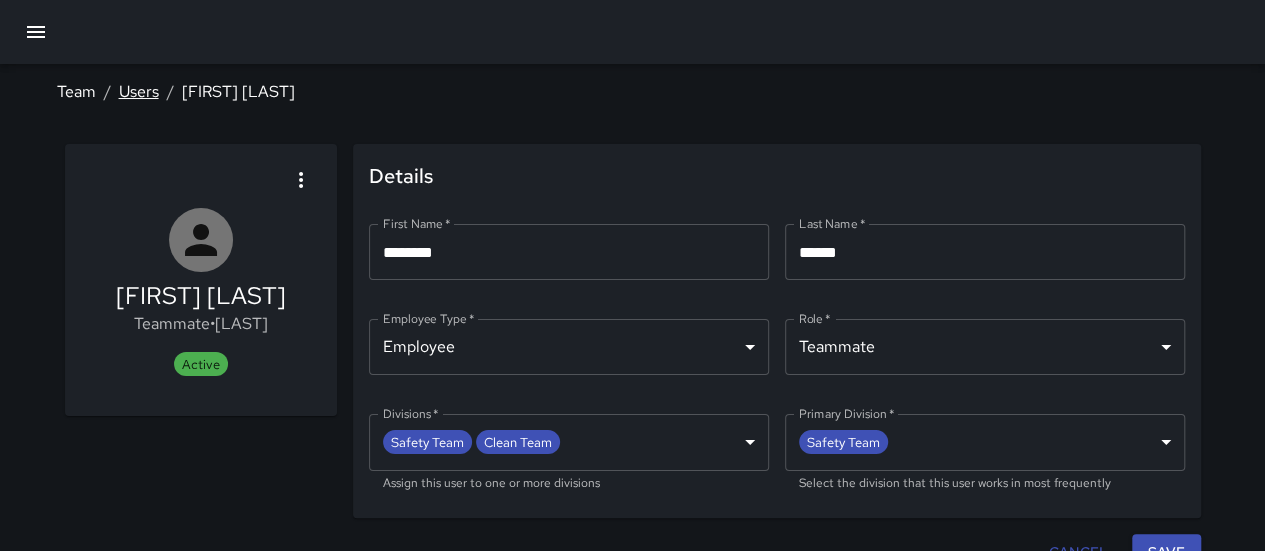 click on "Users" at bounding box center (139, 91) 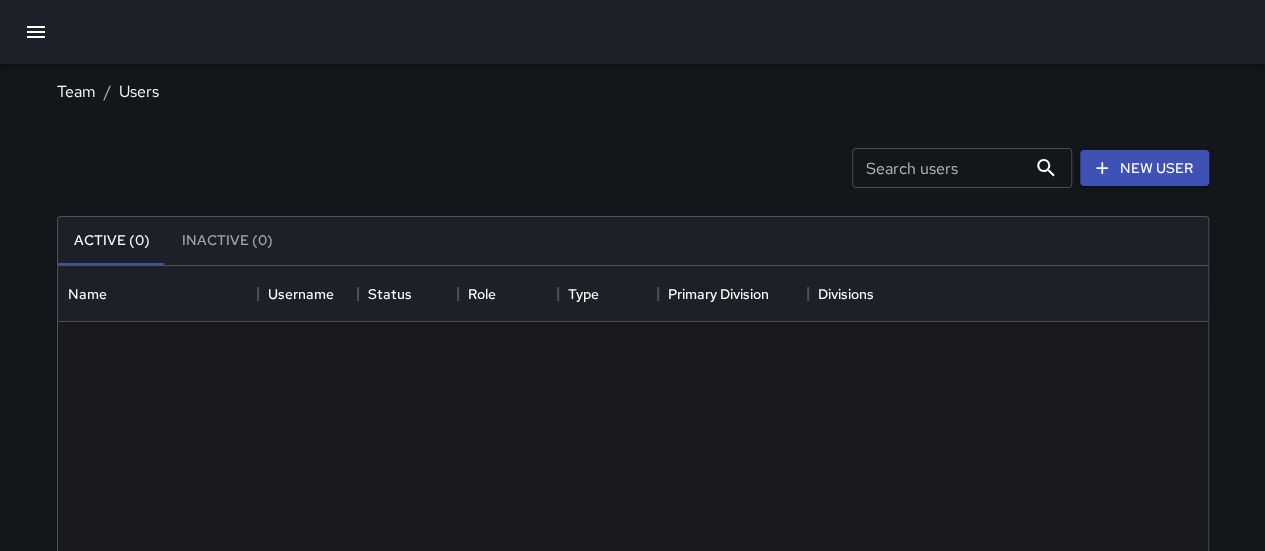 scroll, scrollTop: 16, scrollLeft: 16, axis: both 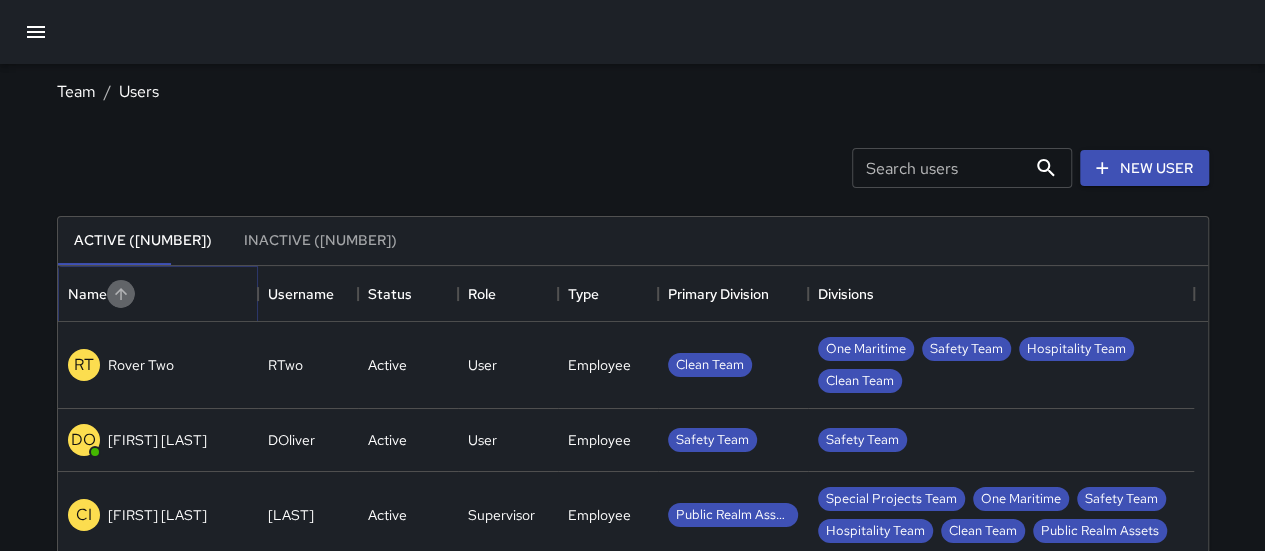 click 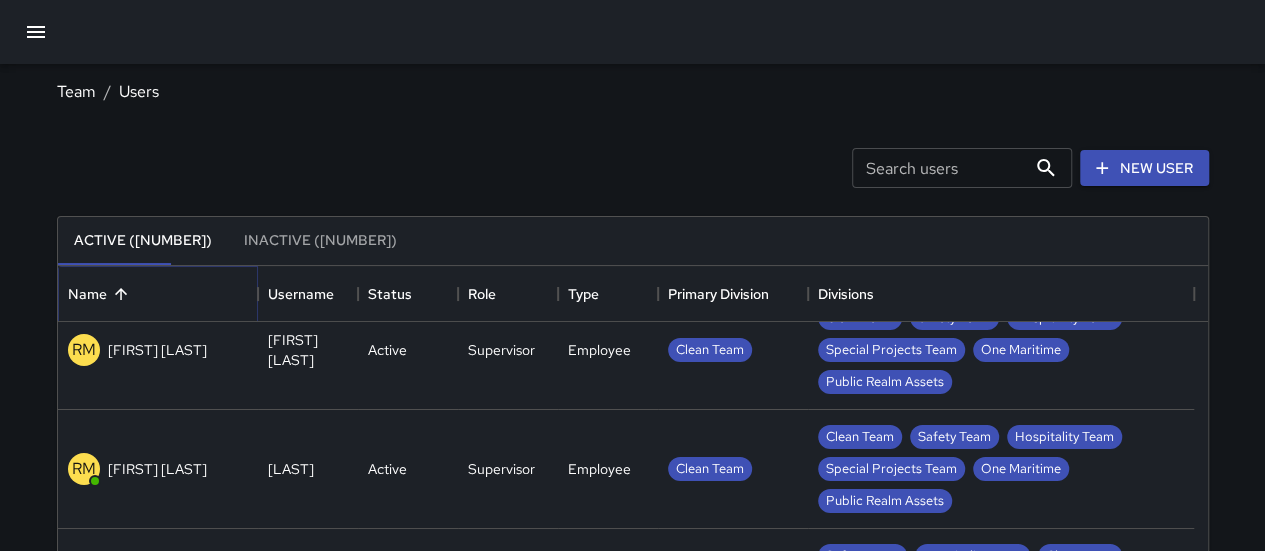 scroll, scrollTop: 2474, scrollLeft: 0, axis: vertical 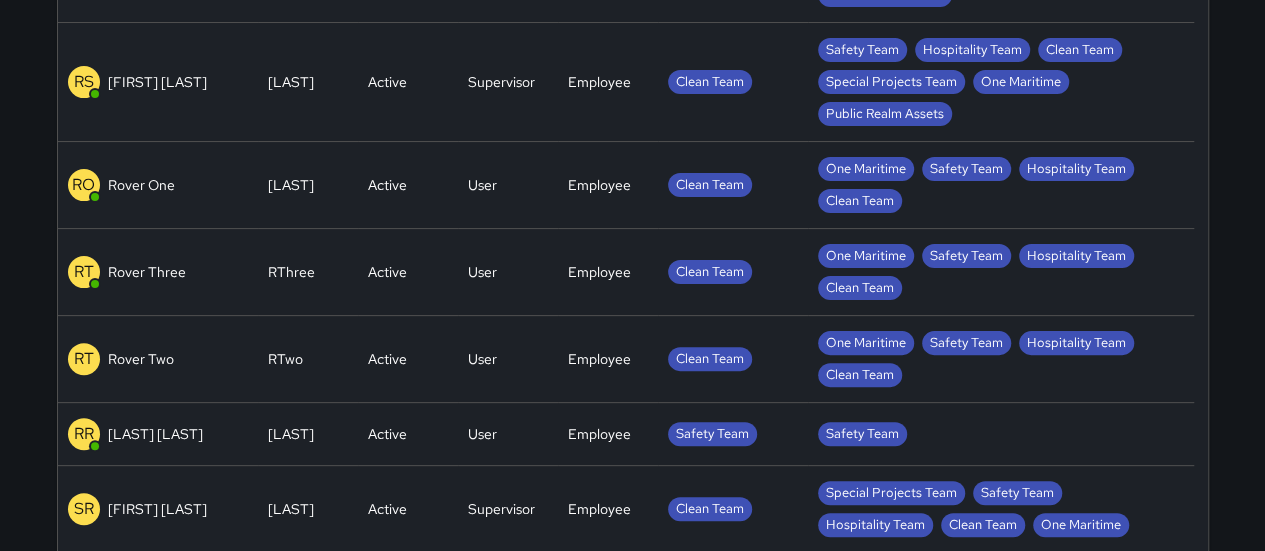 click on "[LAST] [LAST]" at bounding box center [155, 434] 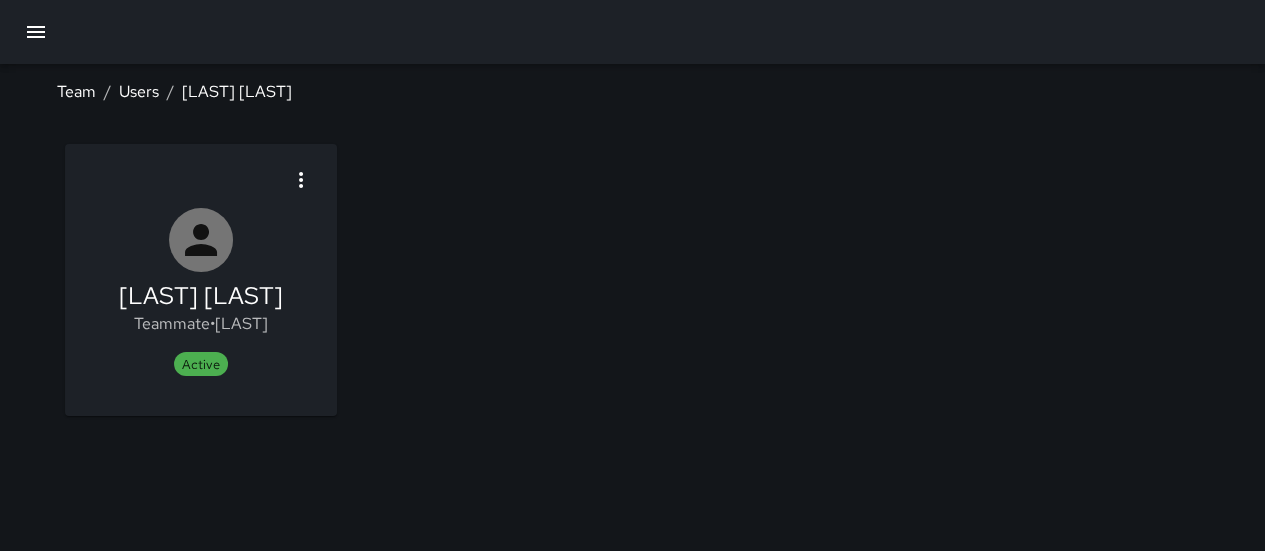 scroll, scrollTop: 0, scrollLeft: 0, axis: both 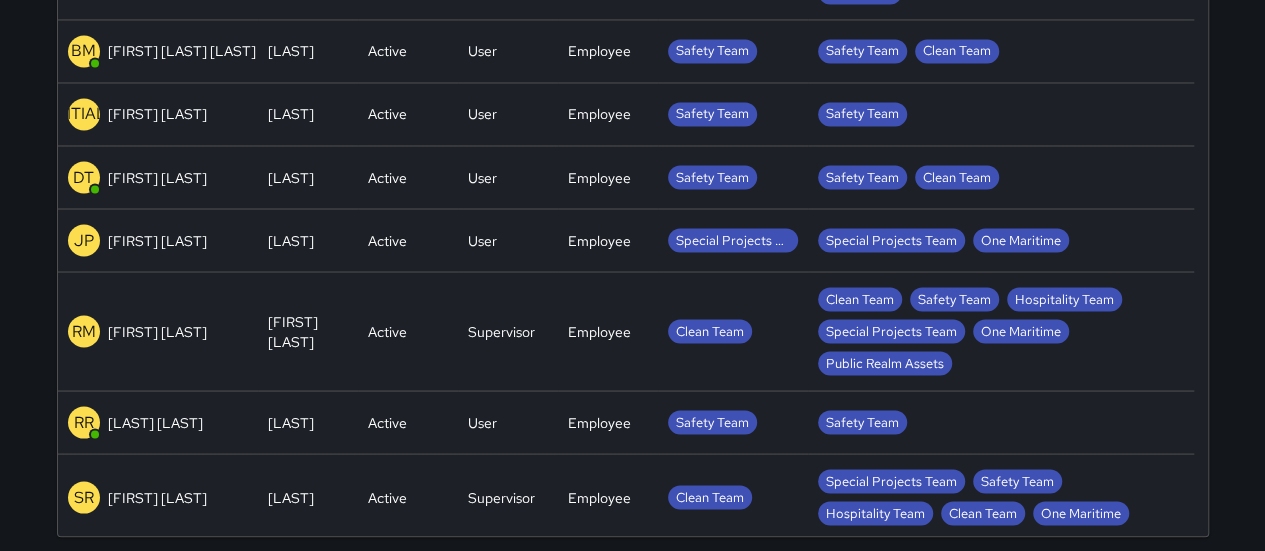 click on "[FIRST] [LAST]" at bounding box center [157, 332] 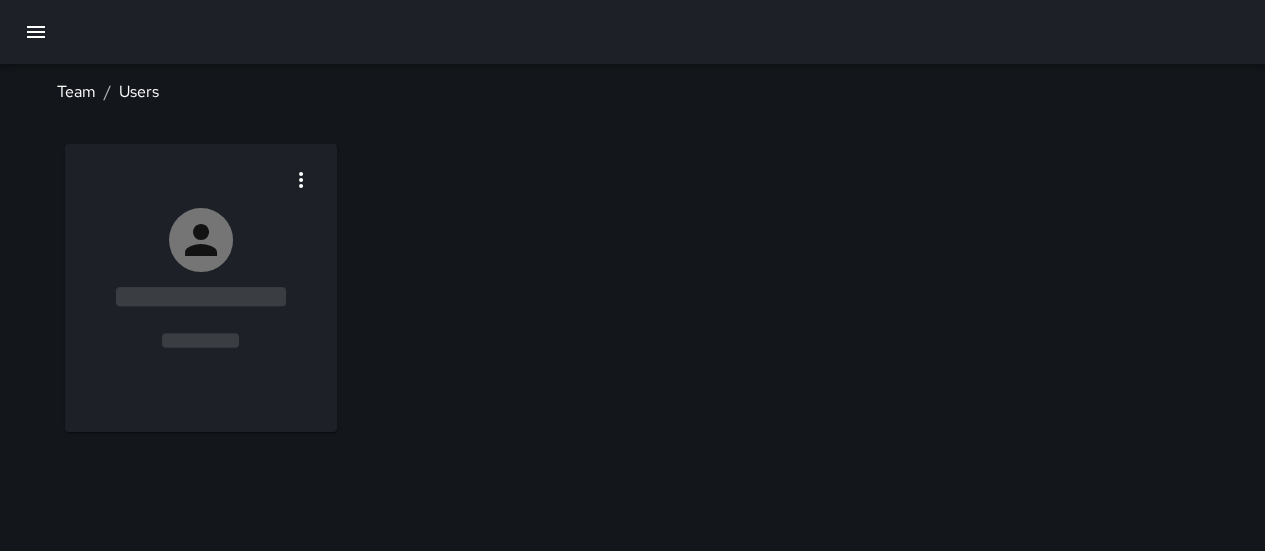 scroll, scrollTop: 0, scrollLeft: 0, axis: both 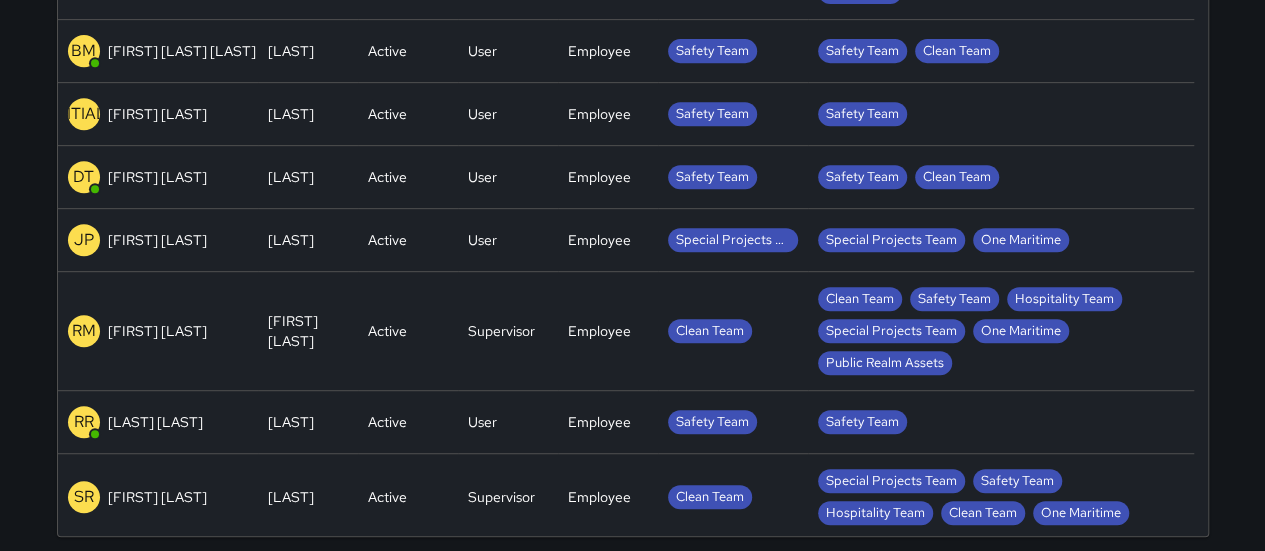 click on "[LAST] [LAST]" at bounding box center (155, 422) 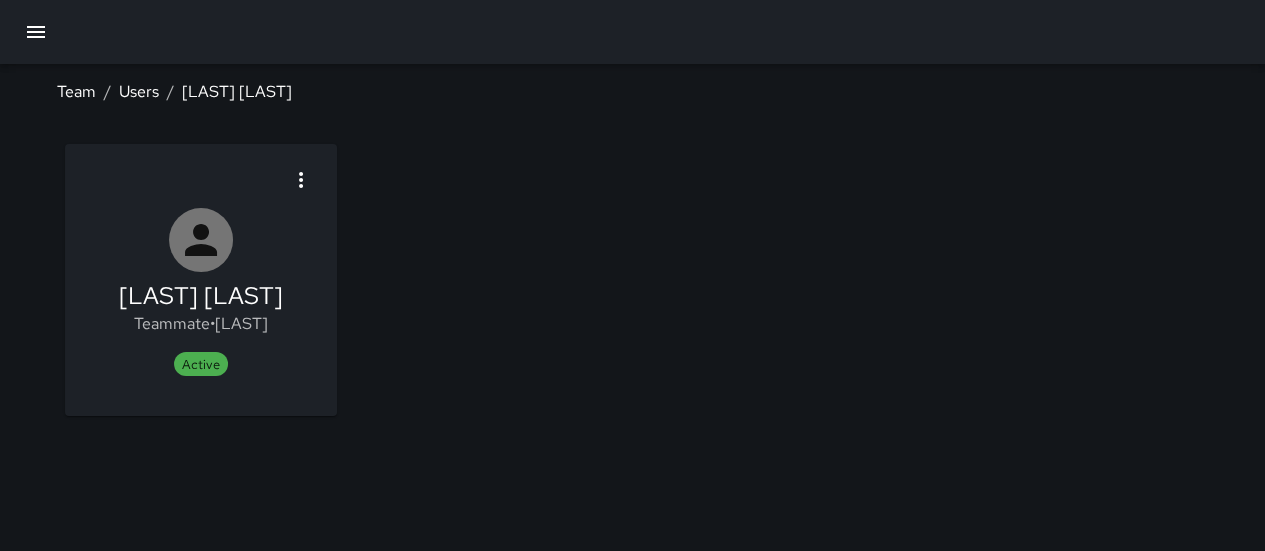 scroll, scrollTop: 0, scrollLeft: 0, axis: both 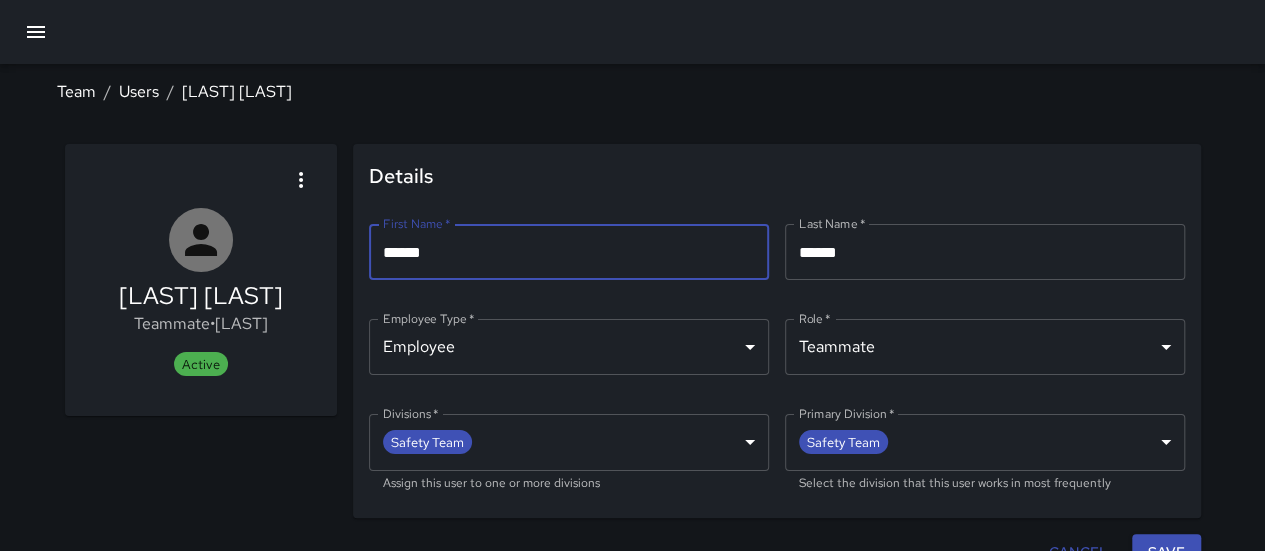click on "******" at bounding box center (569, 252) 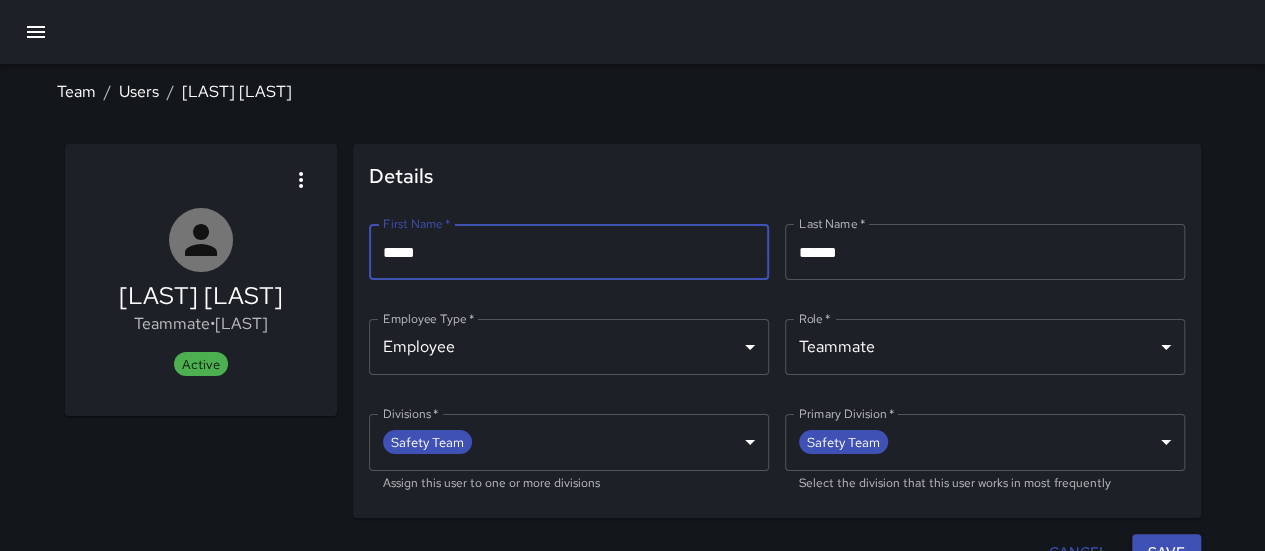 type on "*****" 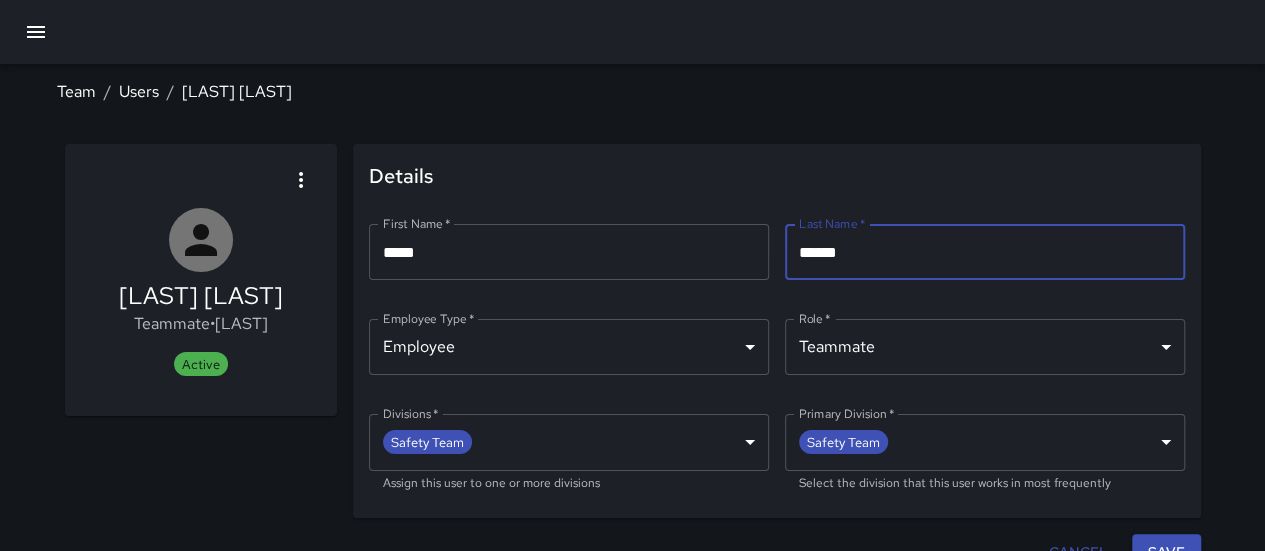 click on "******" at bounding box center [985, 252] 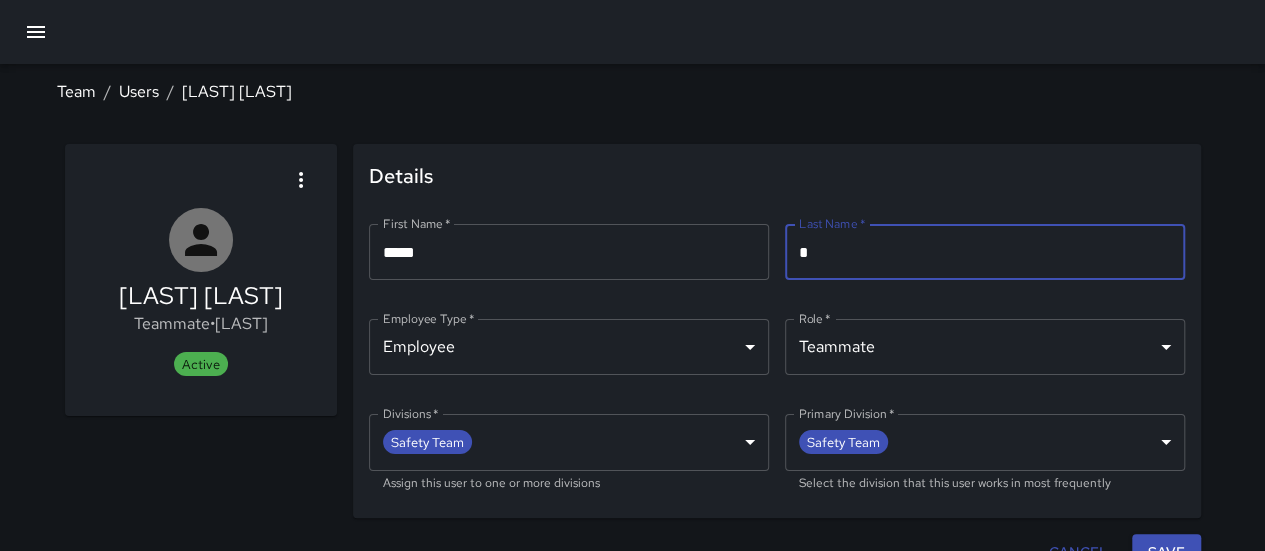 scroll, scrollTop: 26, scrollLeft: 0, axis: vertical 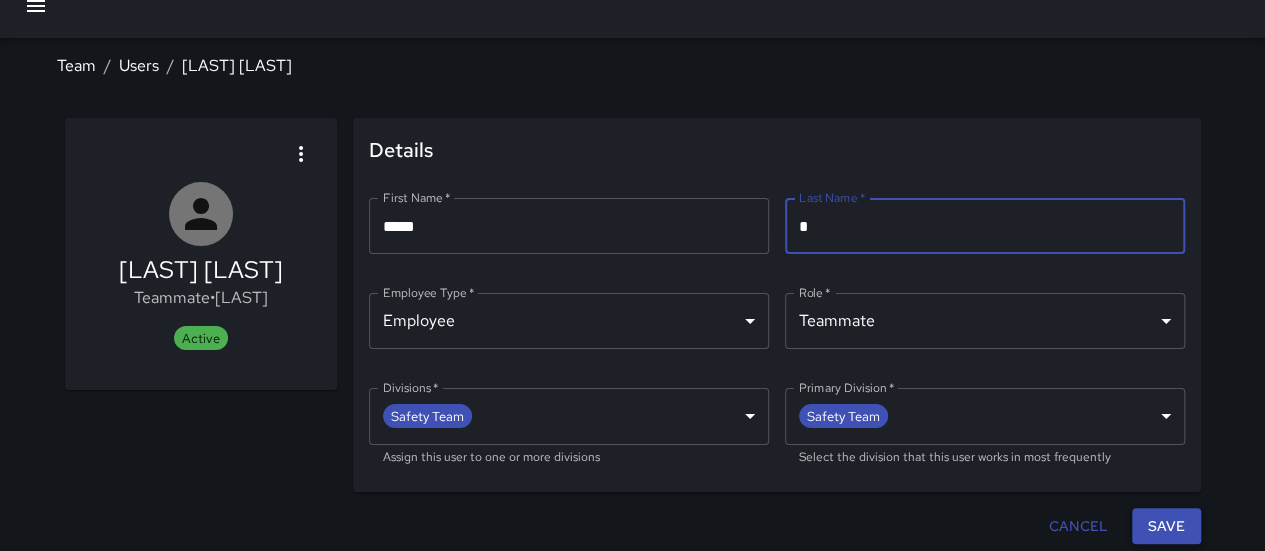 type on "*" 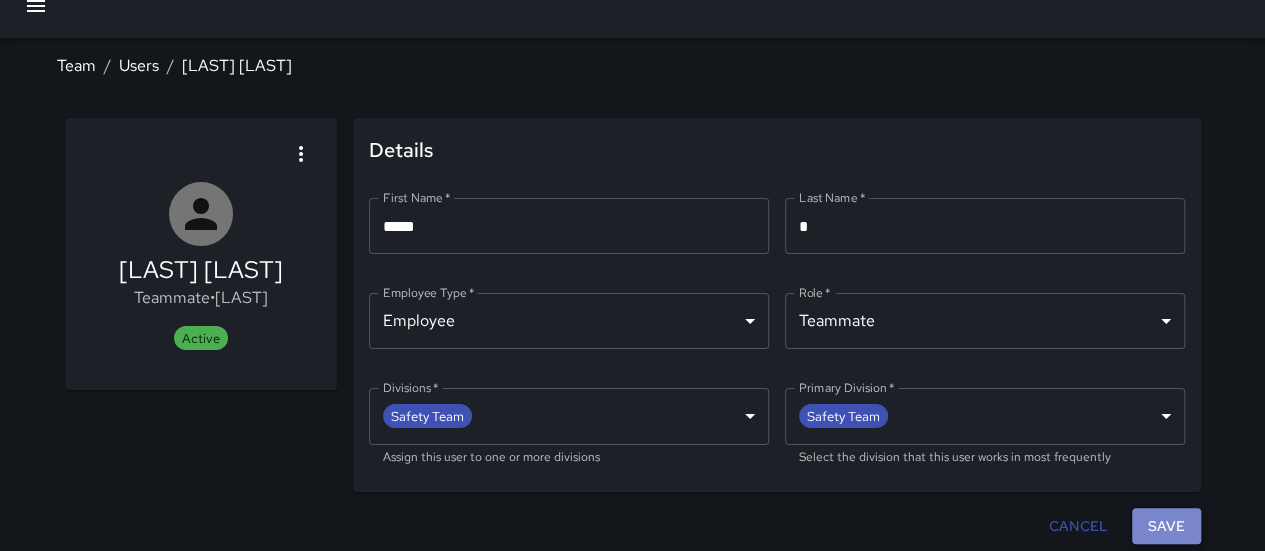 click on "Save" at bounding box center (1166, 526) 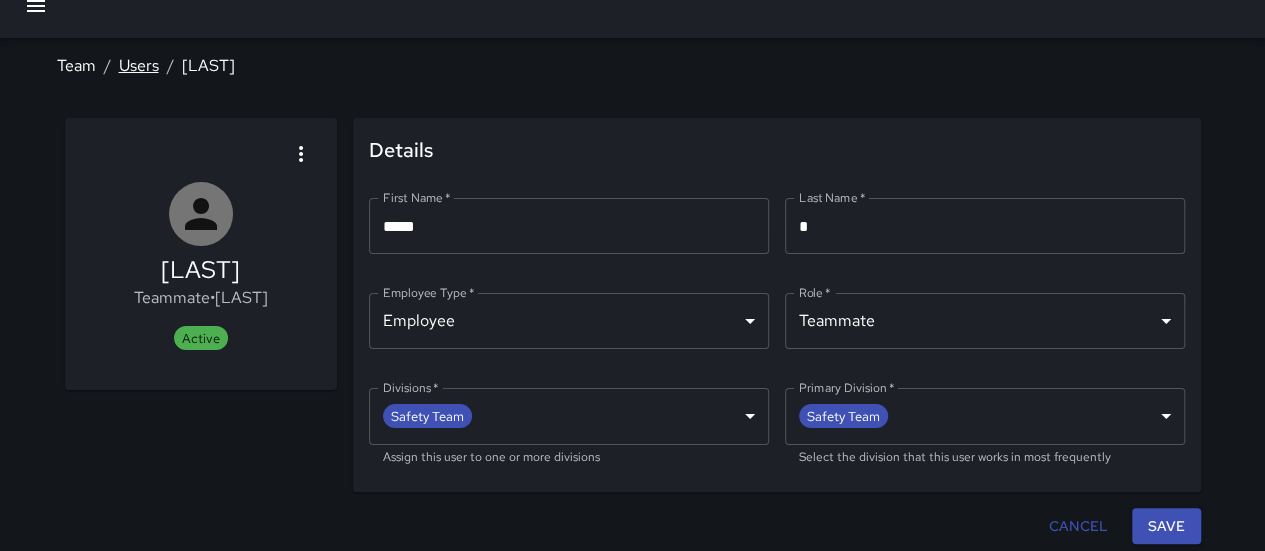 click on "Users" at bounding box center [139, 65] 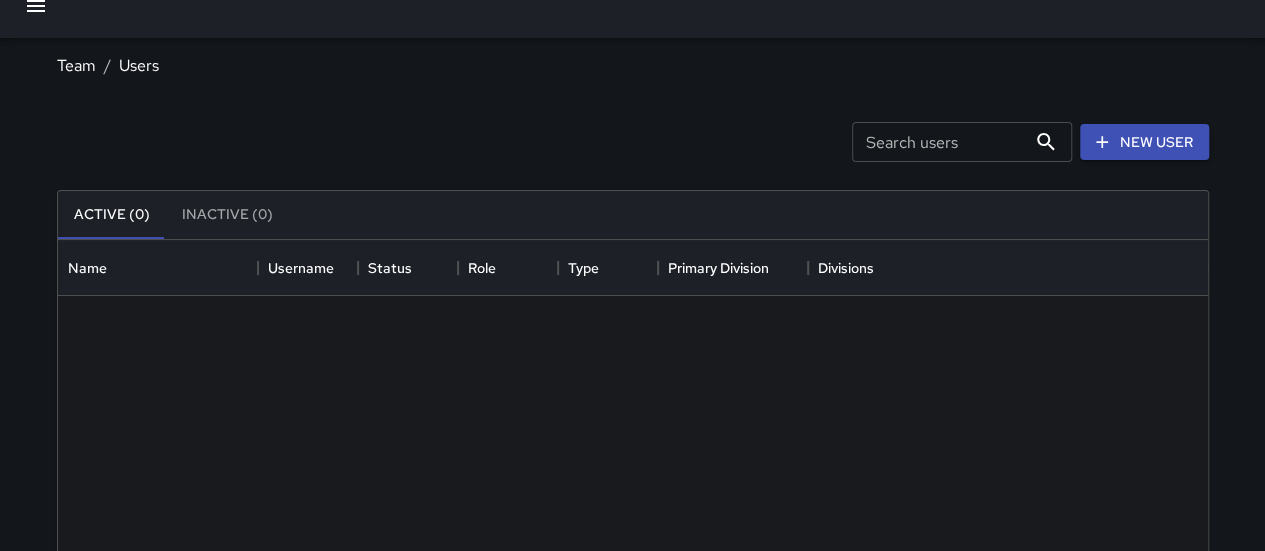 scroll, scrollTop: 16, scrollLeft: 16, axis: both 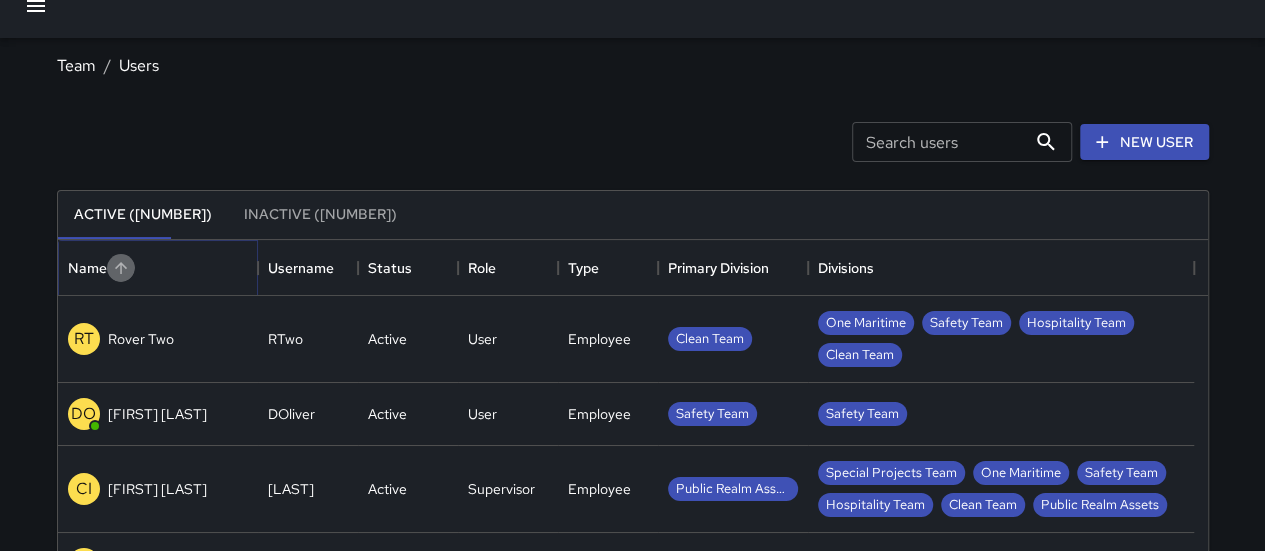 click 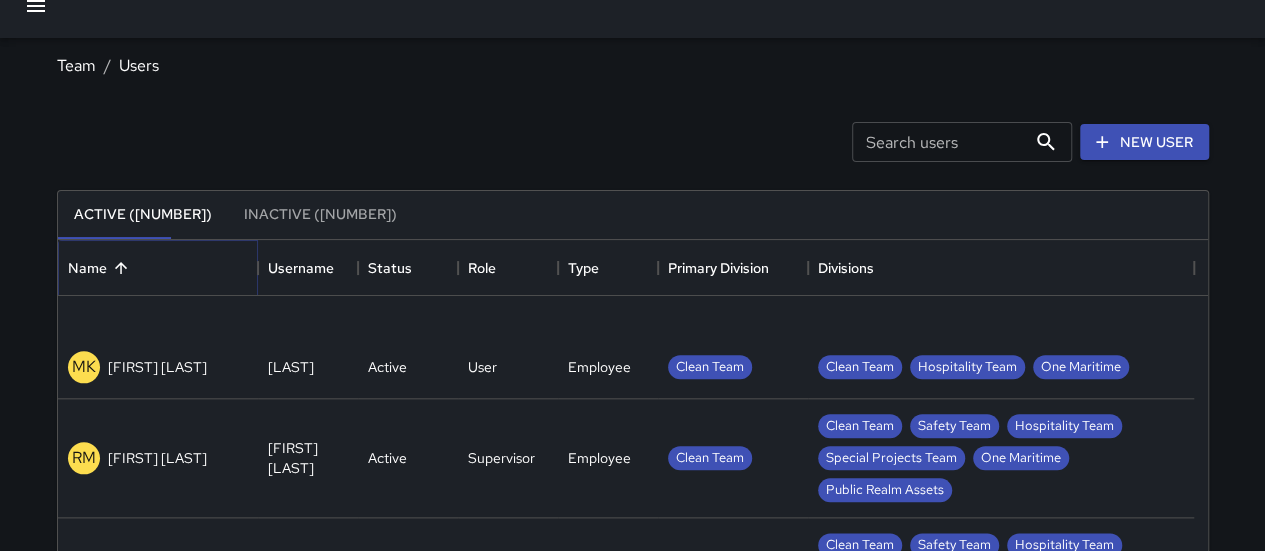 scroll, scrollTop: 2474, scrollLeft: 0, axis: vertical 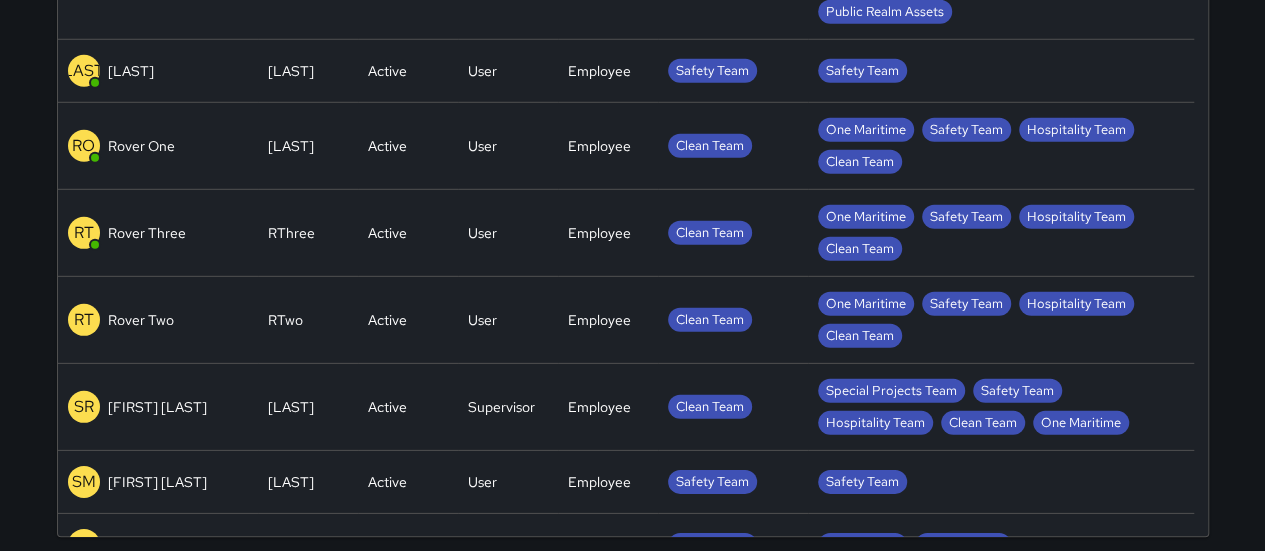 click on "[LAST] [LAST] [LAST]" at bounding box center (158, 71) 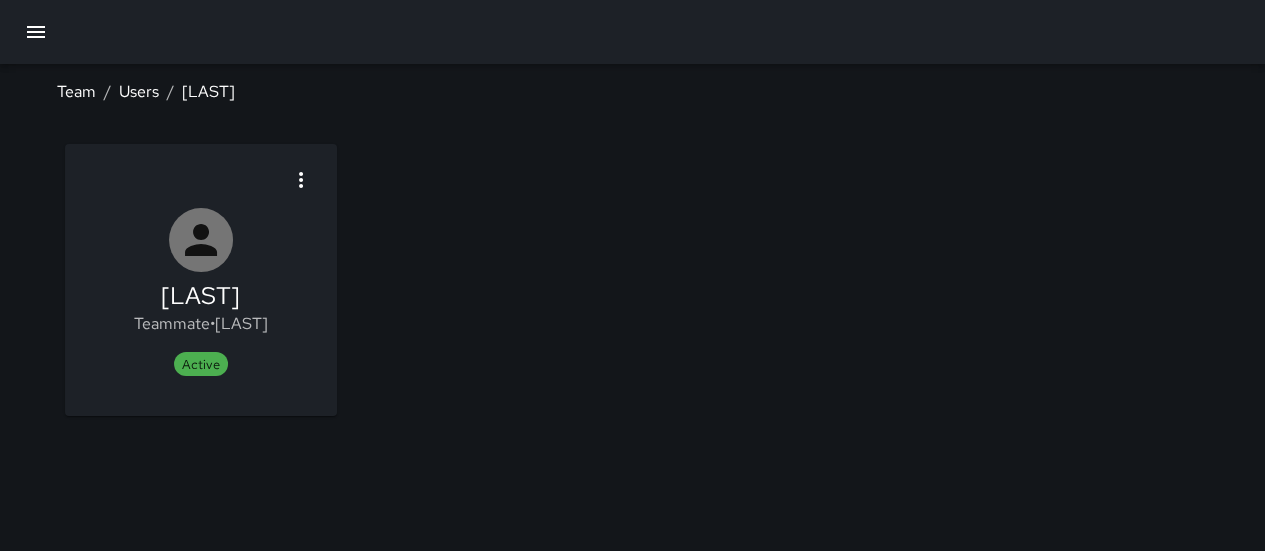 scroll, scrollTop: 0, scrollLeft: 0, axis: both 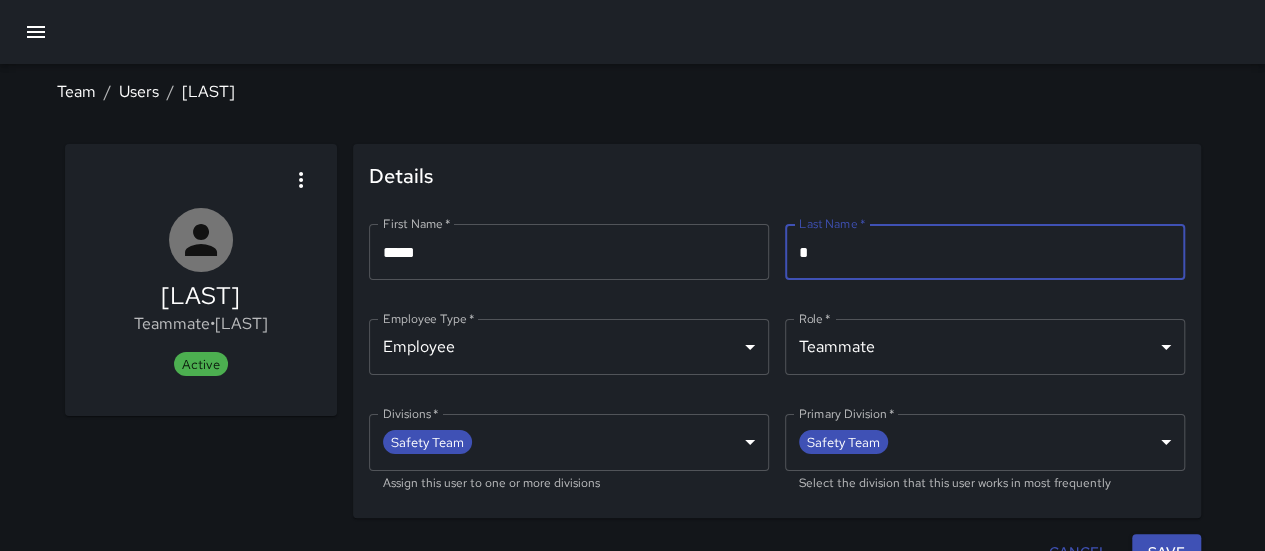 click on "*" at bounding box center (985, 252) 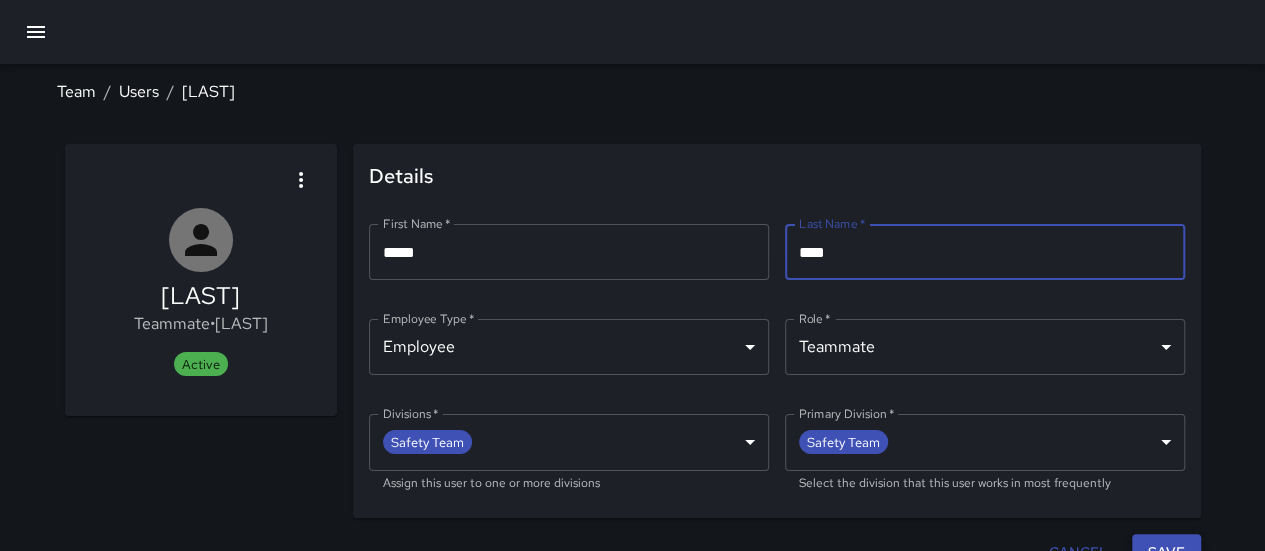 type on "****" 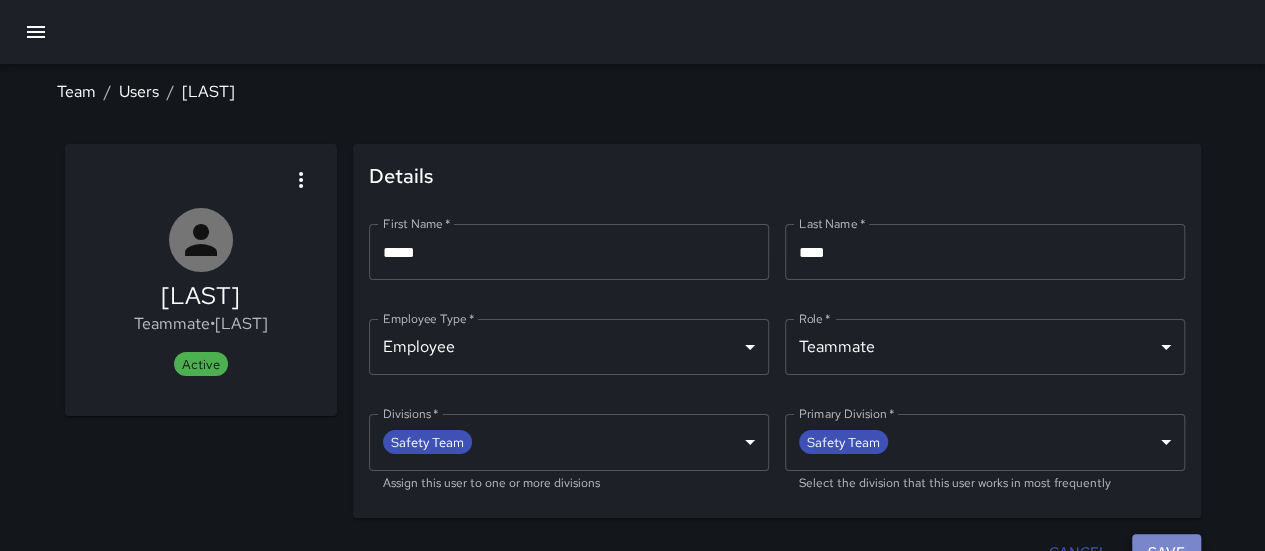 click on "Save" at bounding box center (1166, 552) 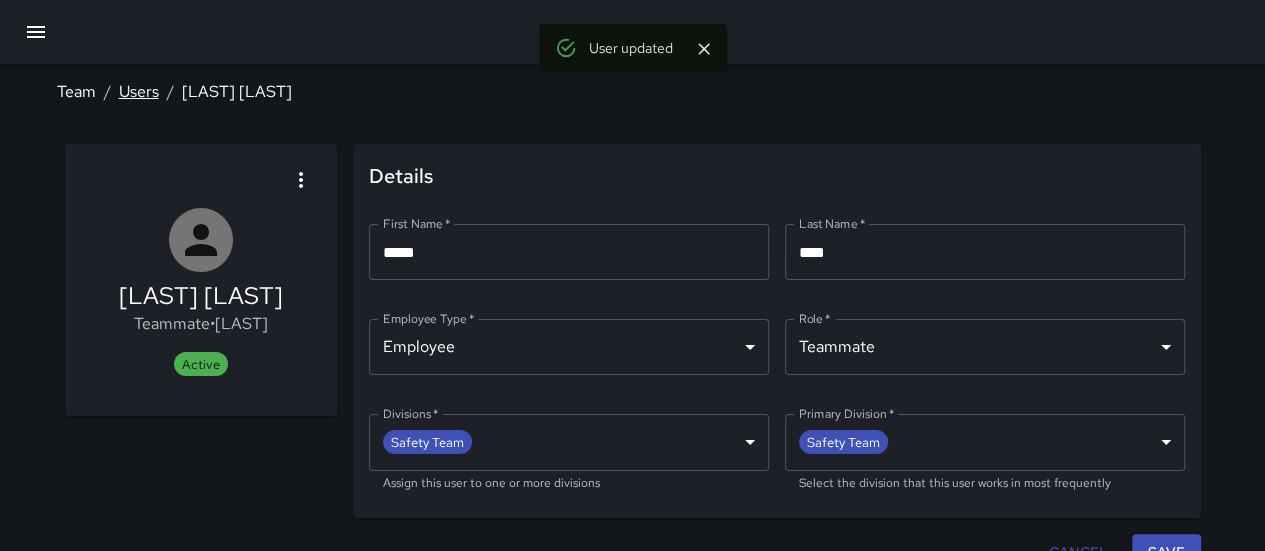 click on "Users" at bounding box center [139, 91] 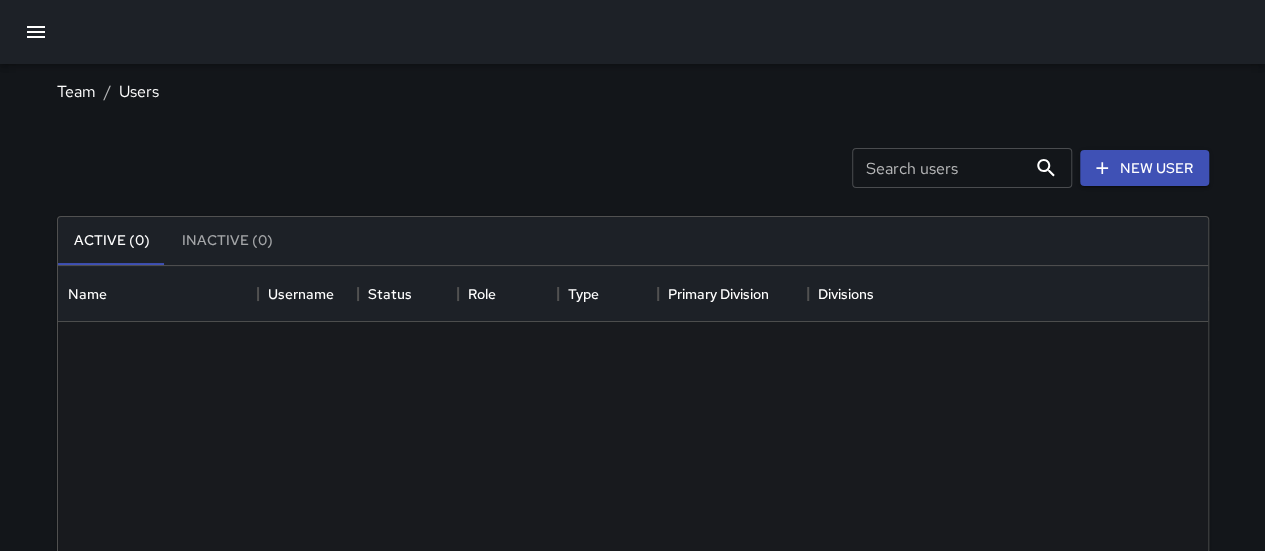 scroll, scrollTop: 16, scrollLeft: 16, axis: both 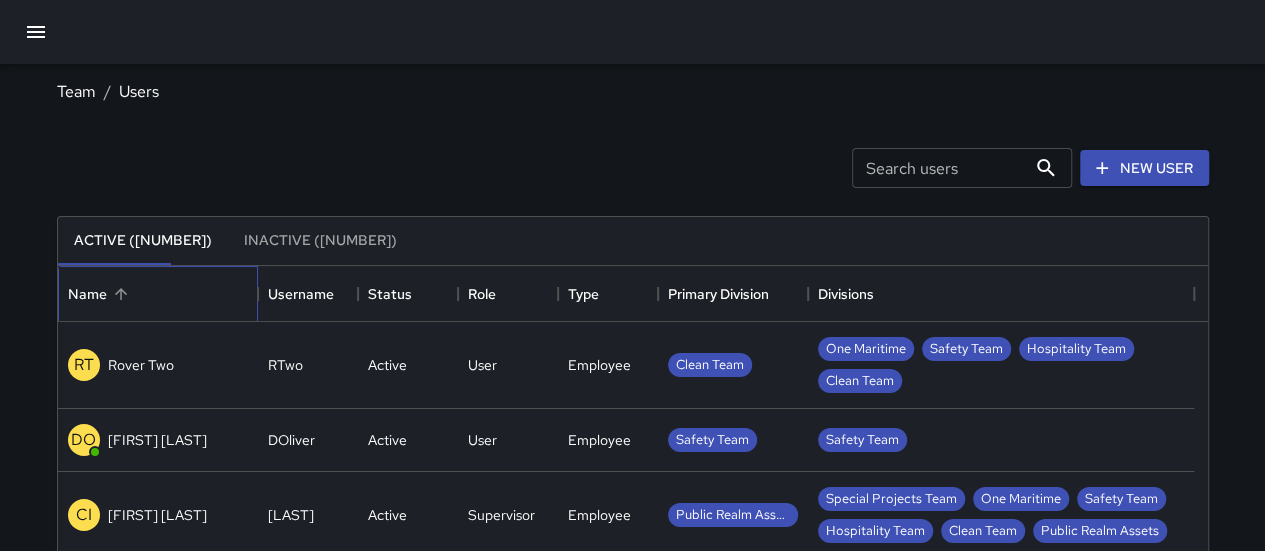 click on "Name" at bounding box center [158, 294] 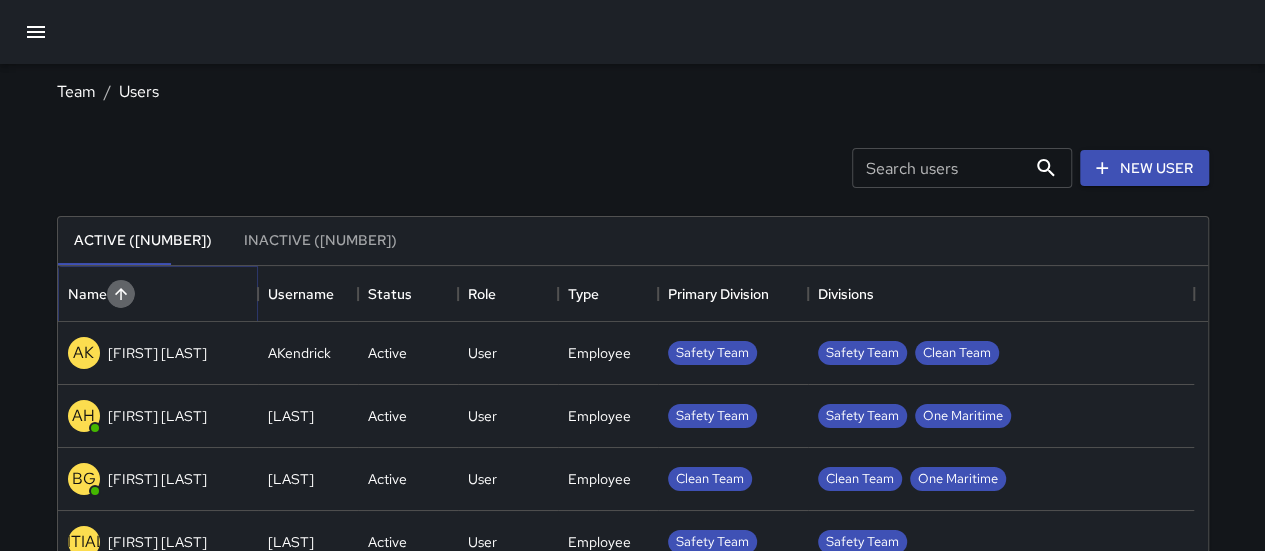 click 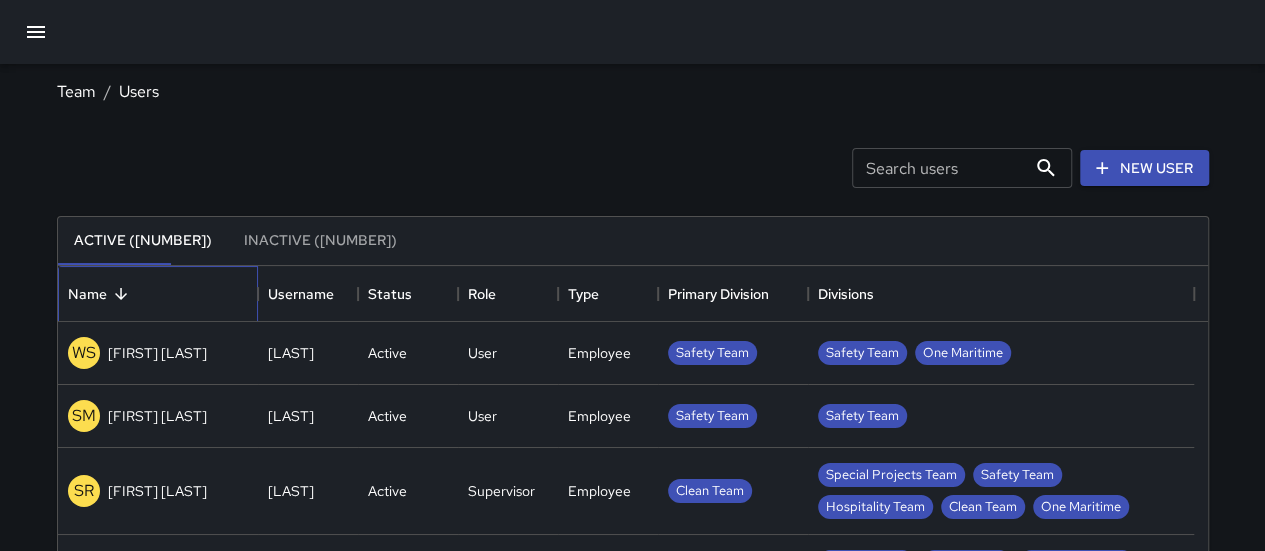 click on "Name" at bounding box center (158, 294) 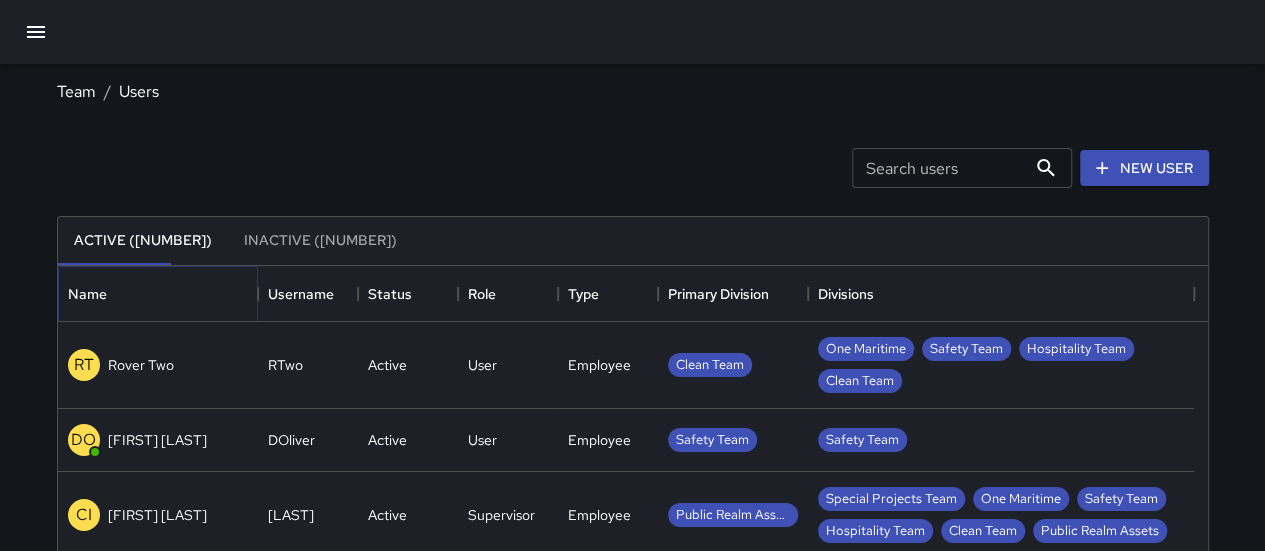 click 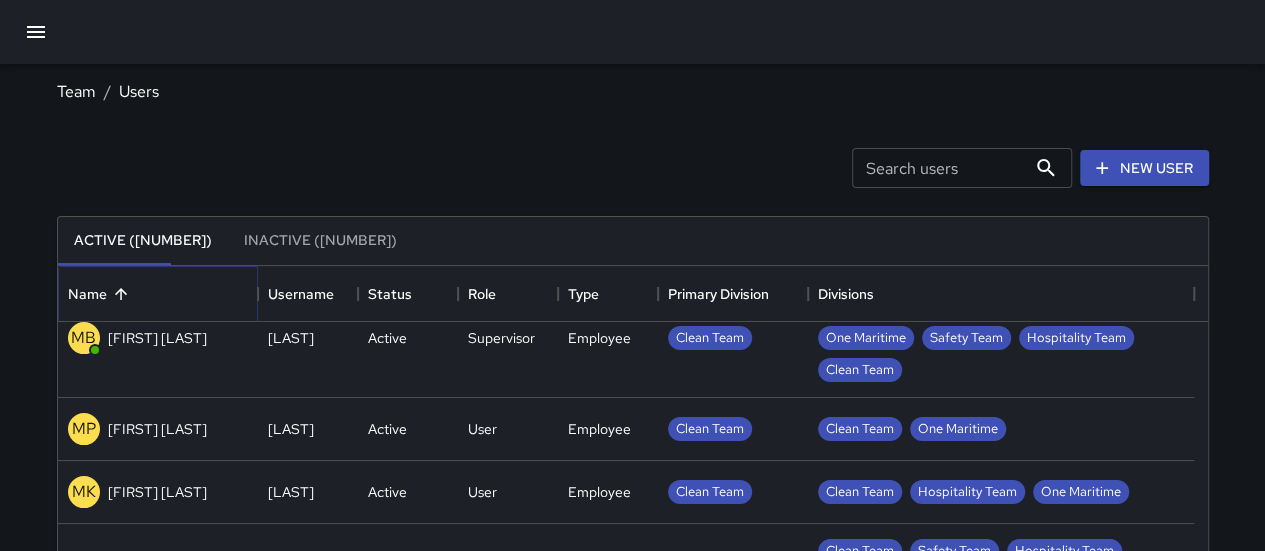 scroll, scrollTop: 2474, scrollLeft: 0, axis: vertical 